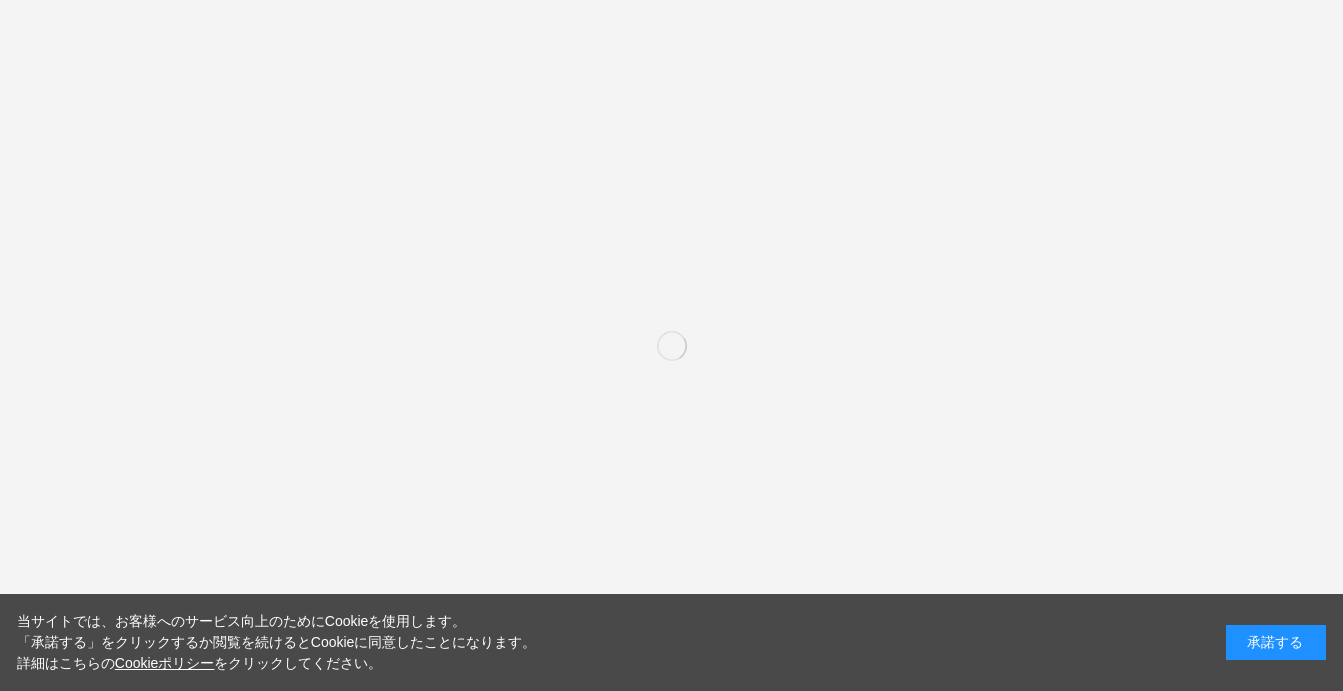 scroll, scrollTop: 0, scrollLeft: 0, axis: both 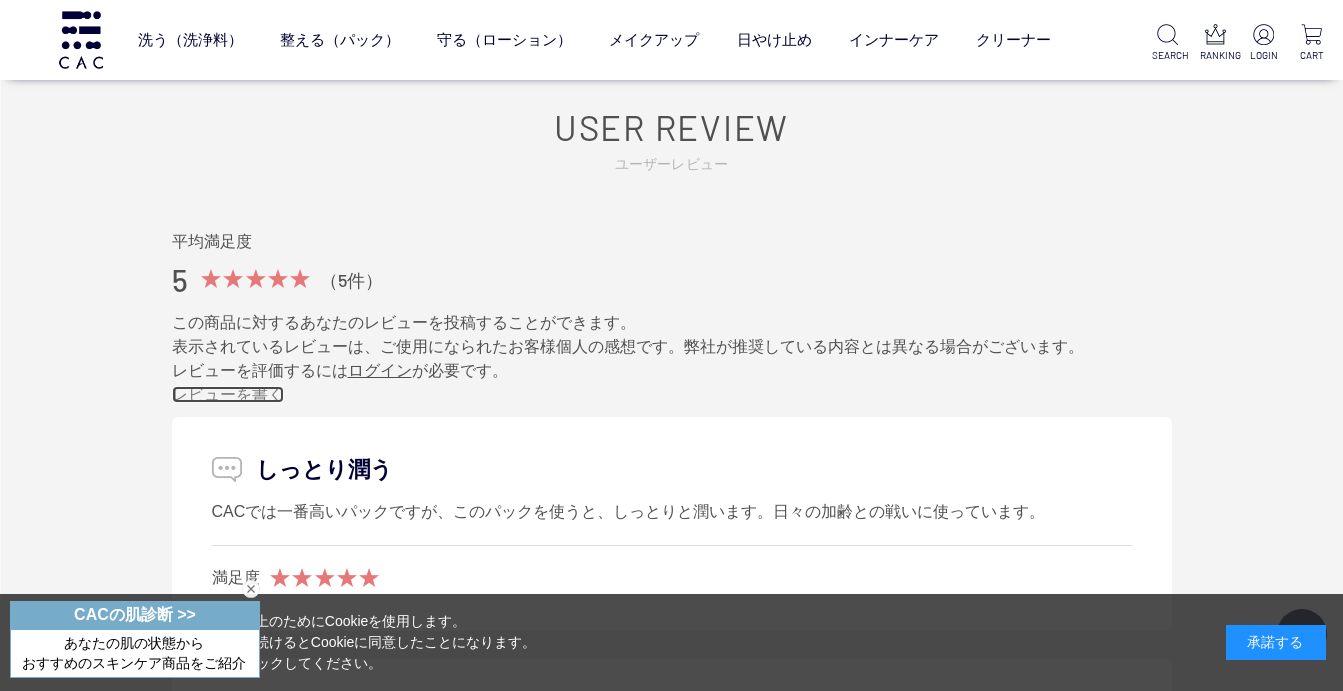 click on "レビューを書く" at bounding box center [228, 394] 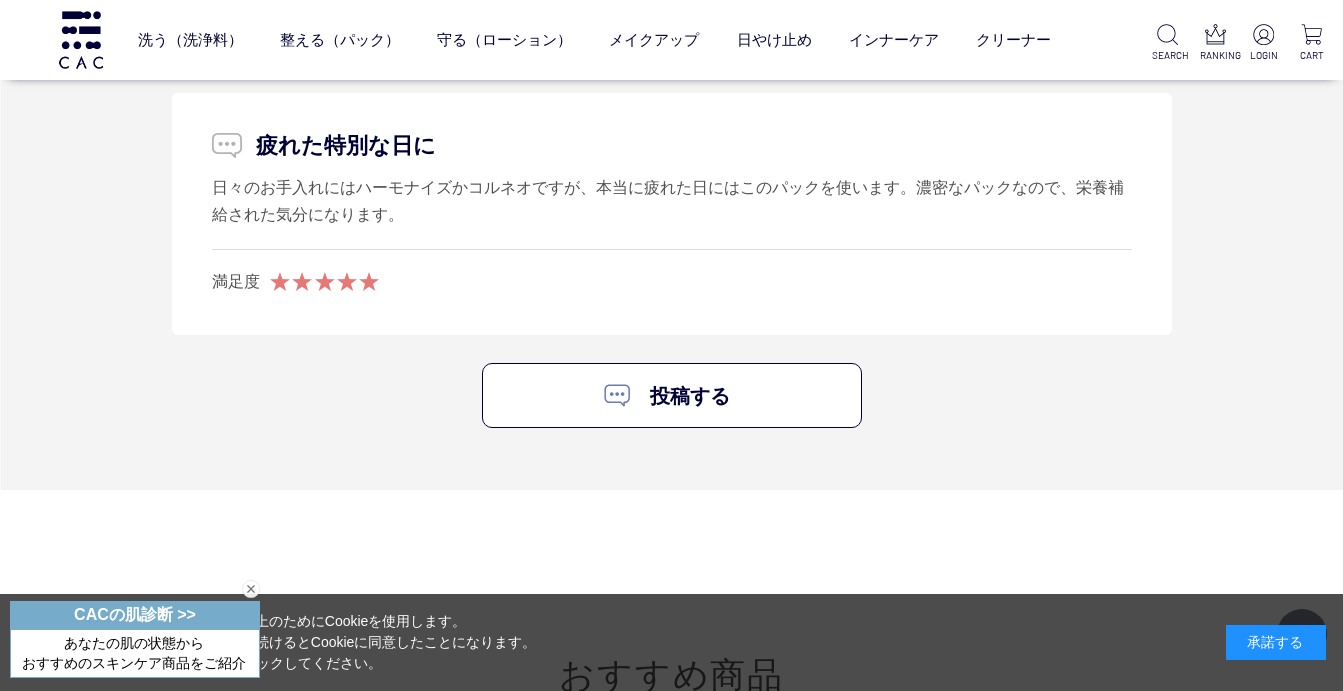 scroll, scrollTop: 10953, scrollLeft: 0, axis: vertical 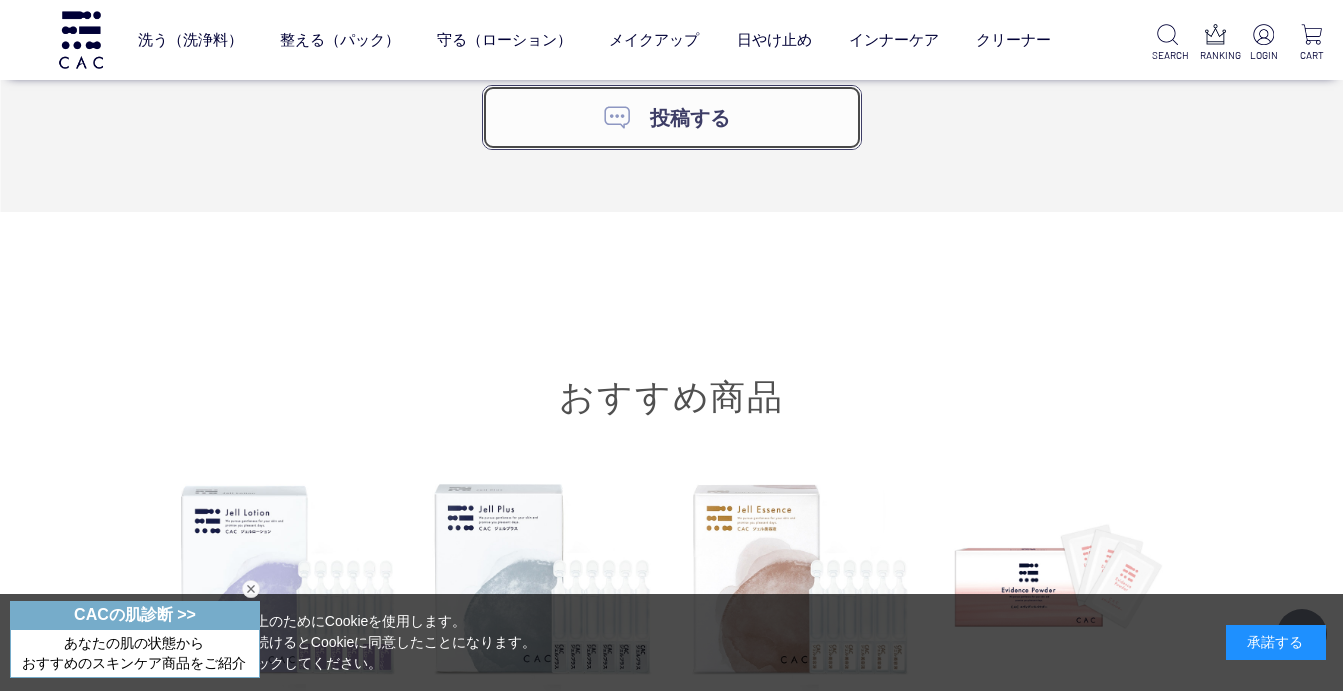 click on "投稿する" at bounding box center [672, 117] 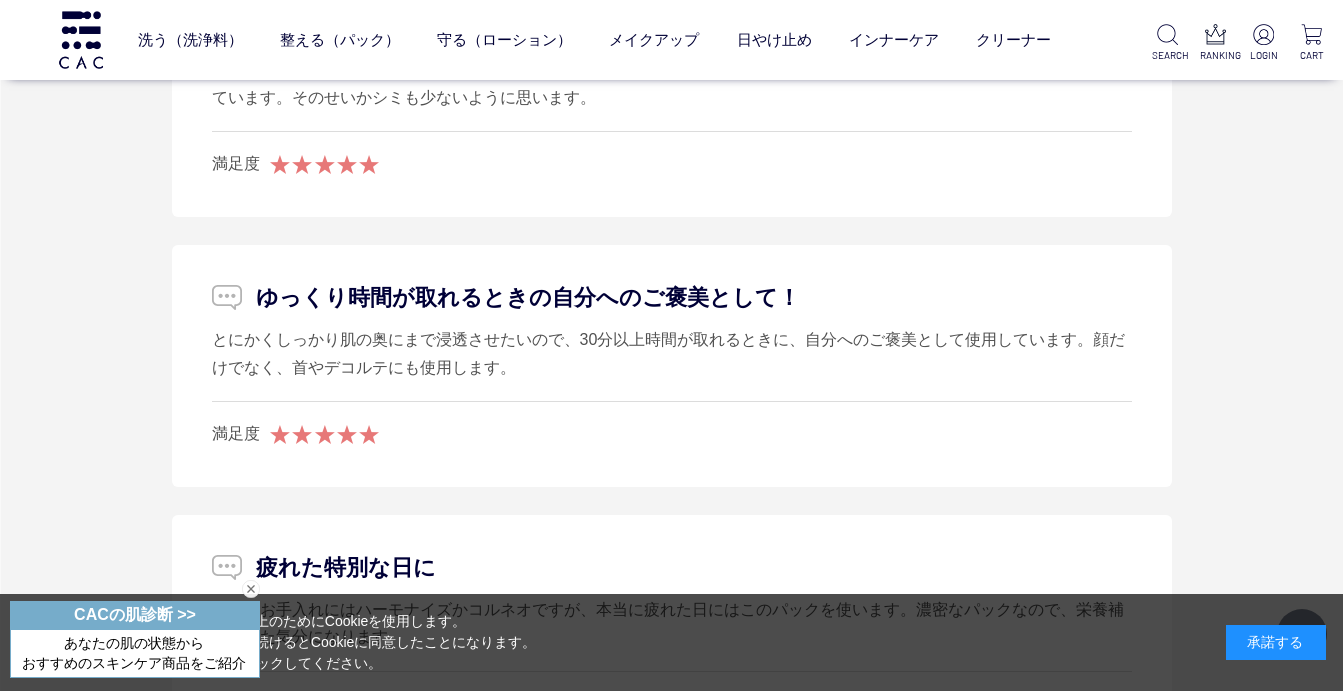scroll, scrollTop: 10653, scrollLeft: 0, axis: vertical 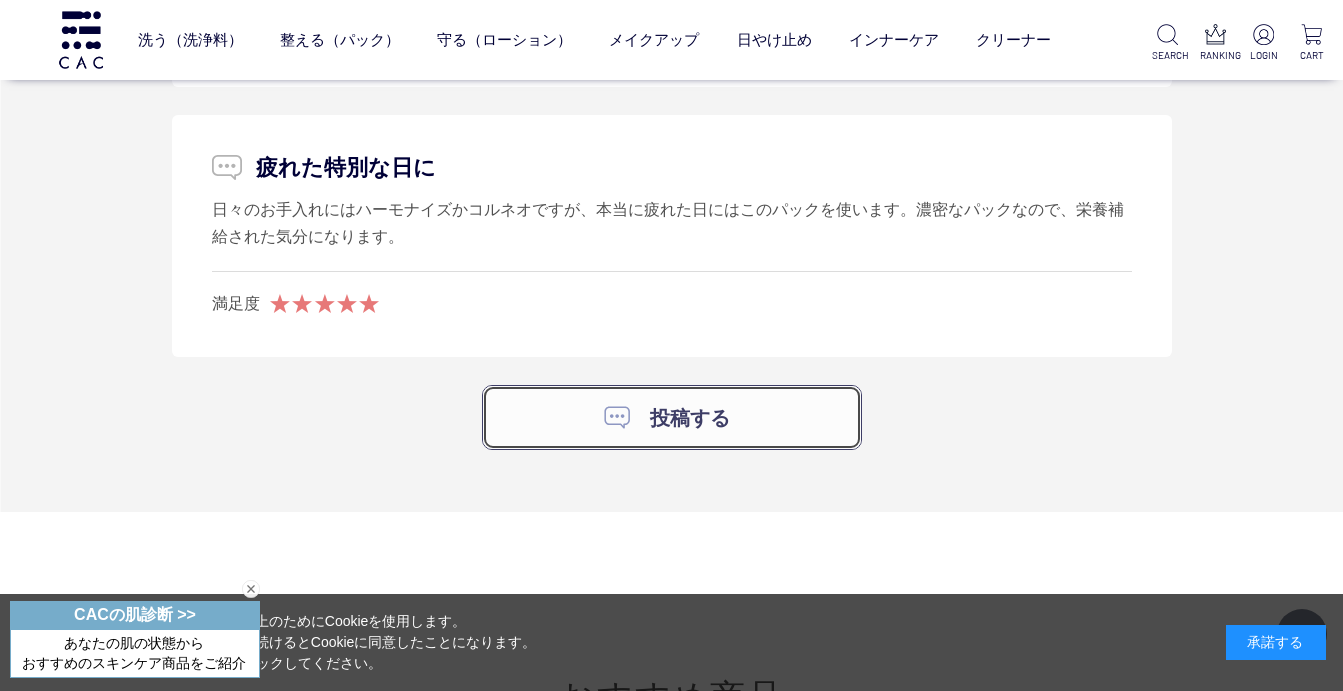 click on "投稿する" at bounding box center (672, 417) 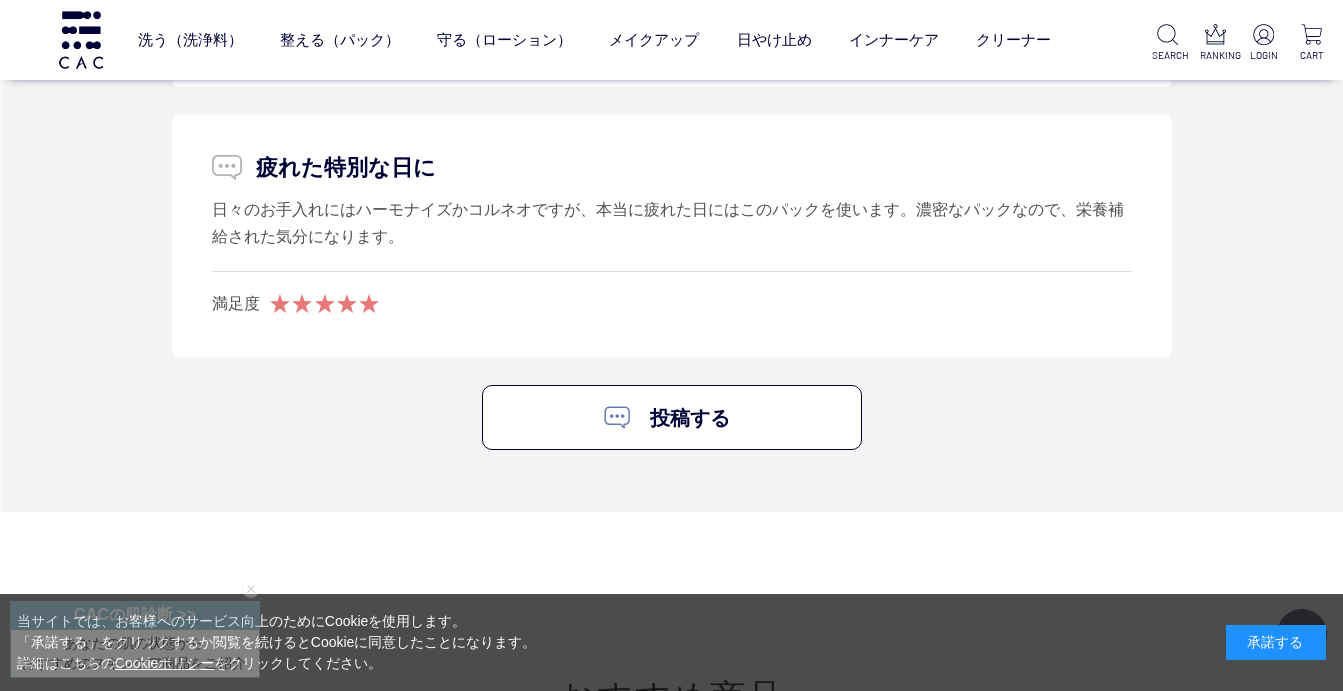 scroll, scrollTop: 9300, scrollLeft: 0, axis: vertical 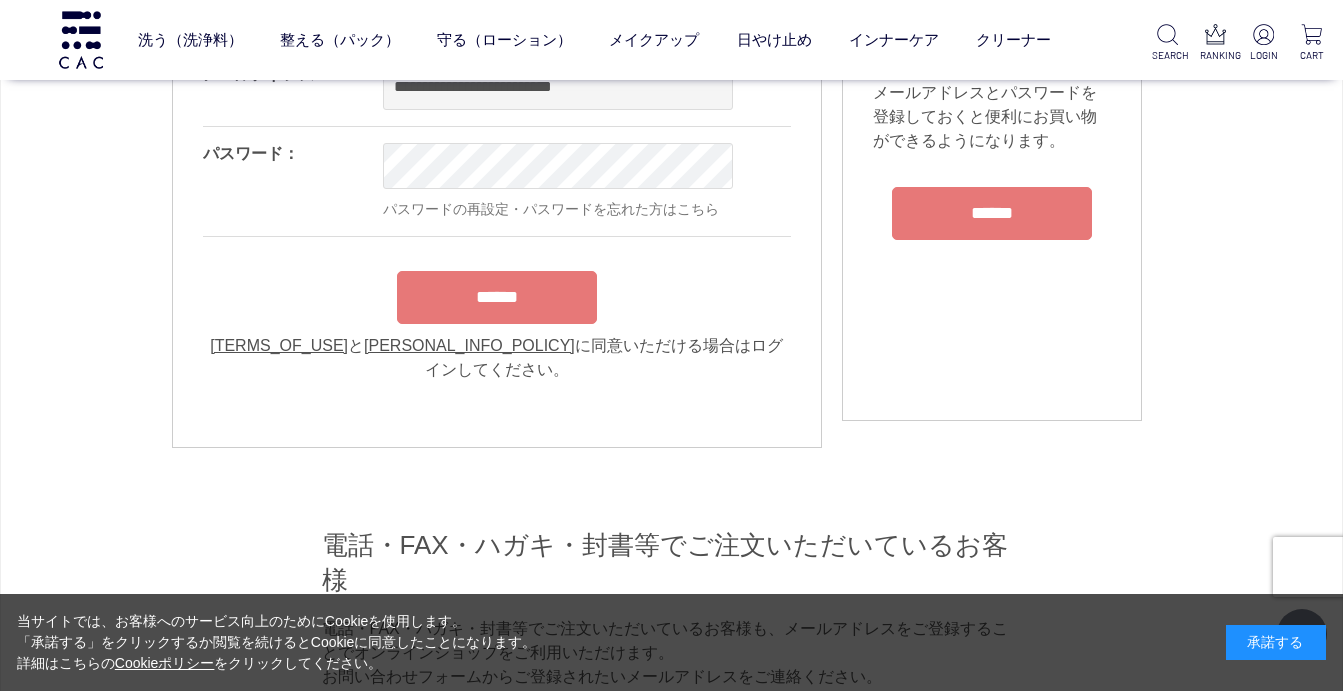 click on "**********" at bounding box center [497, 215] 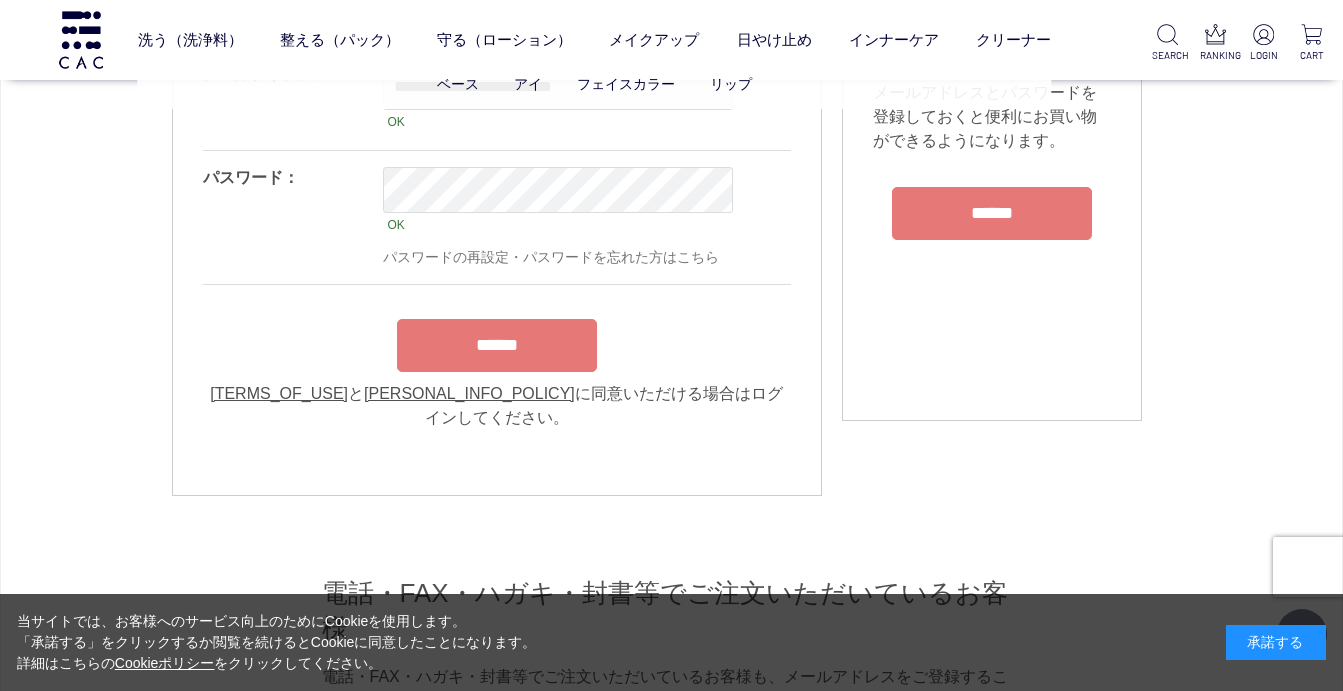 click on "ベース
アイ
フェイスカラー
リップ" at bounding box center [594, 84] 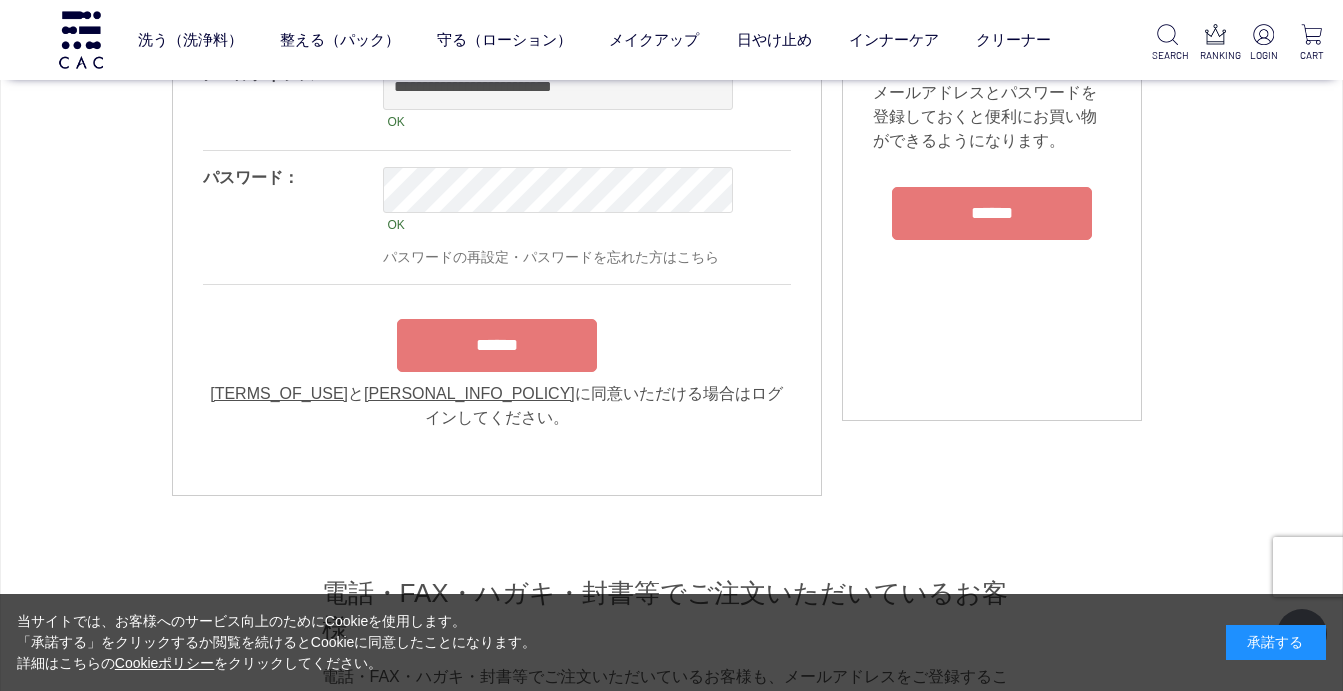 scroll, scrollTop: 0, scrollLeft: 0, axis: both 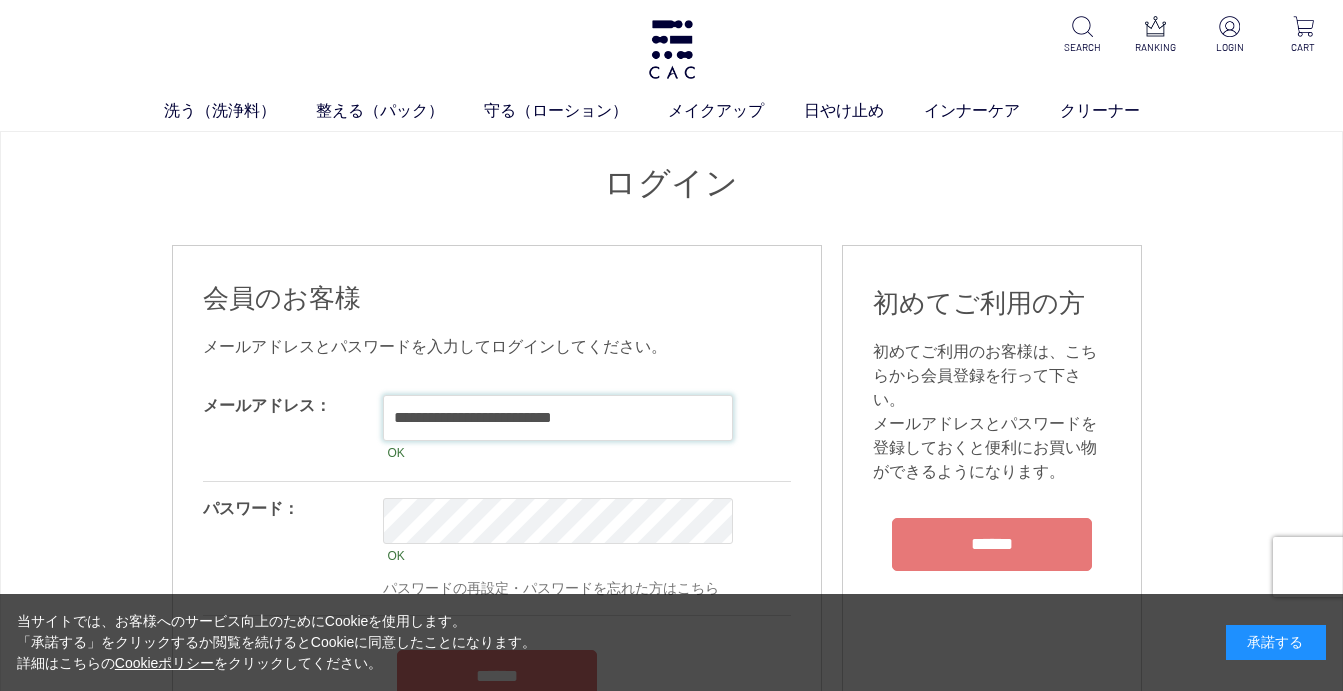 click on "**********" at bounding box center (558, 418) 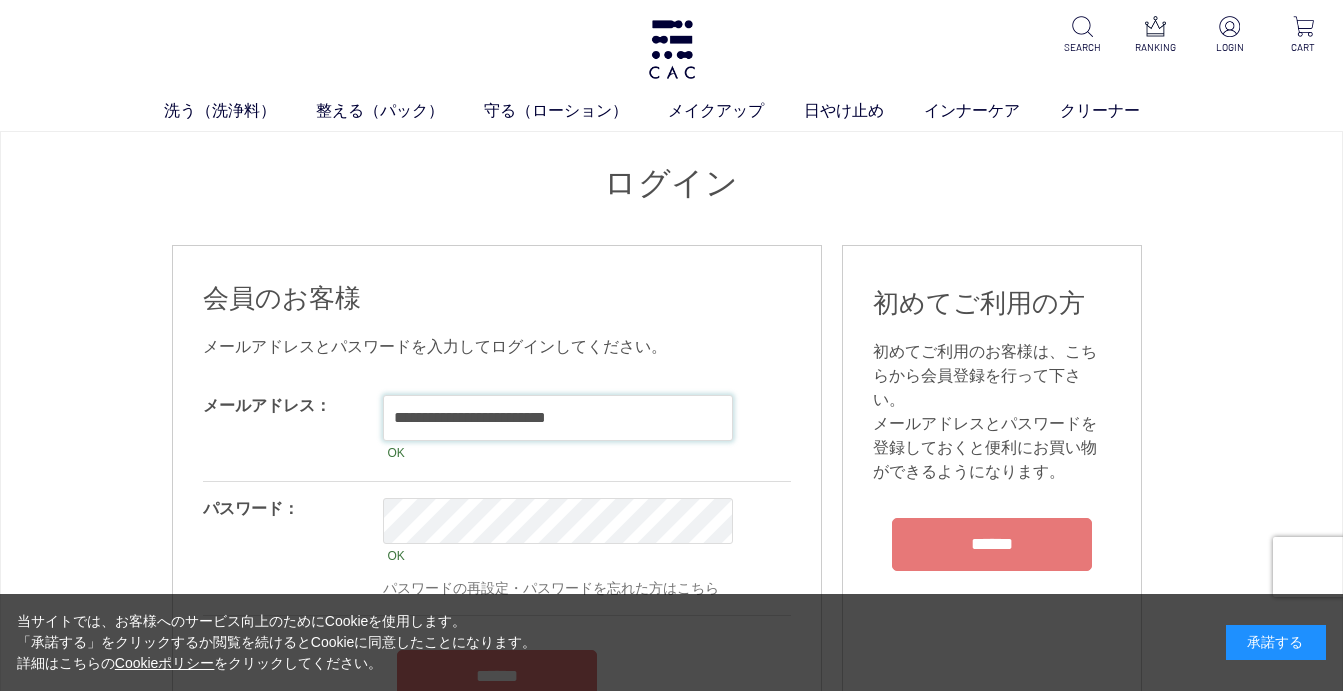 click on "**********" at bounding box center (558, 418) 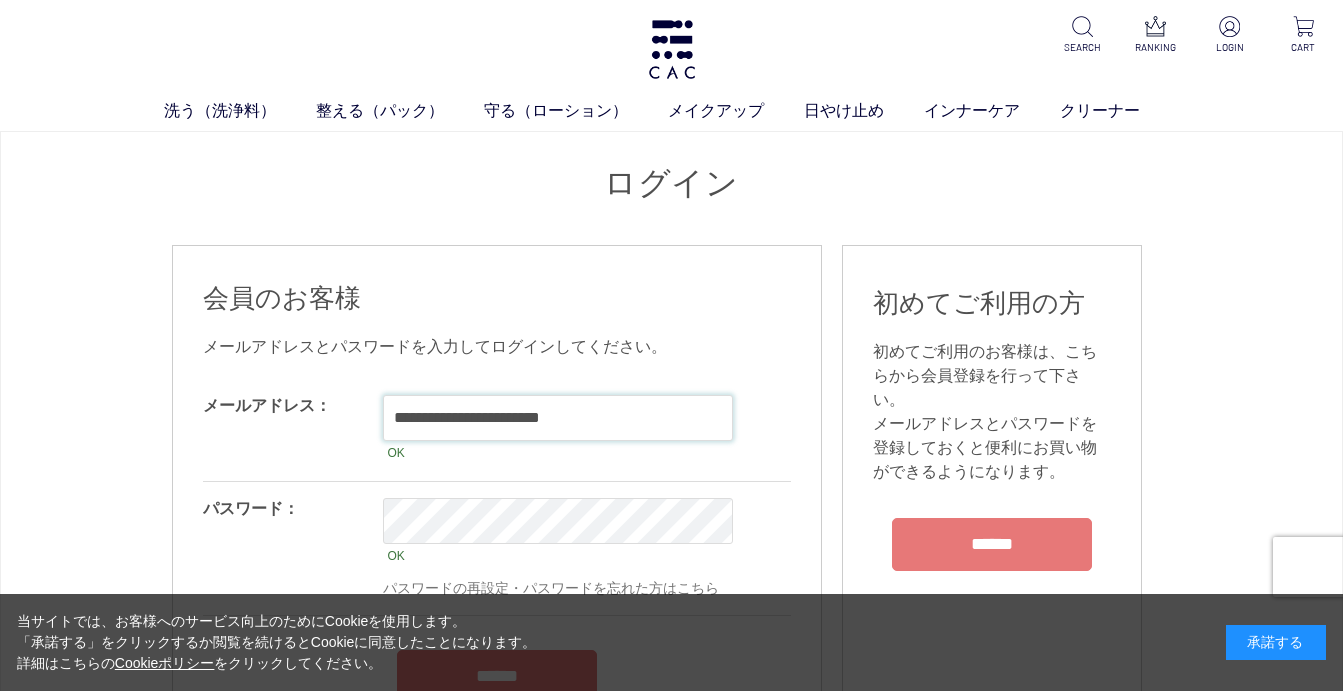 click on "**********" at bounding box center (558, 418) 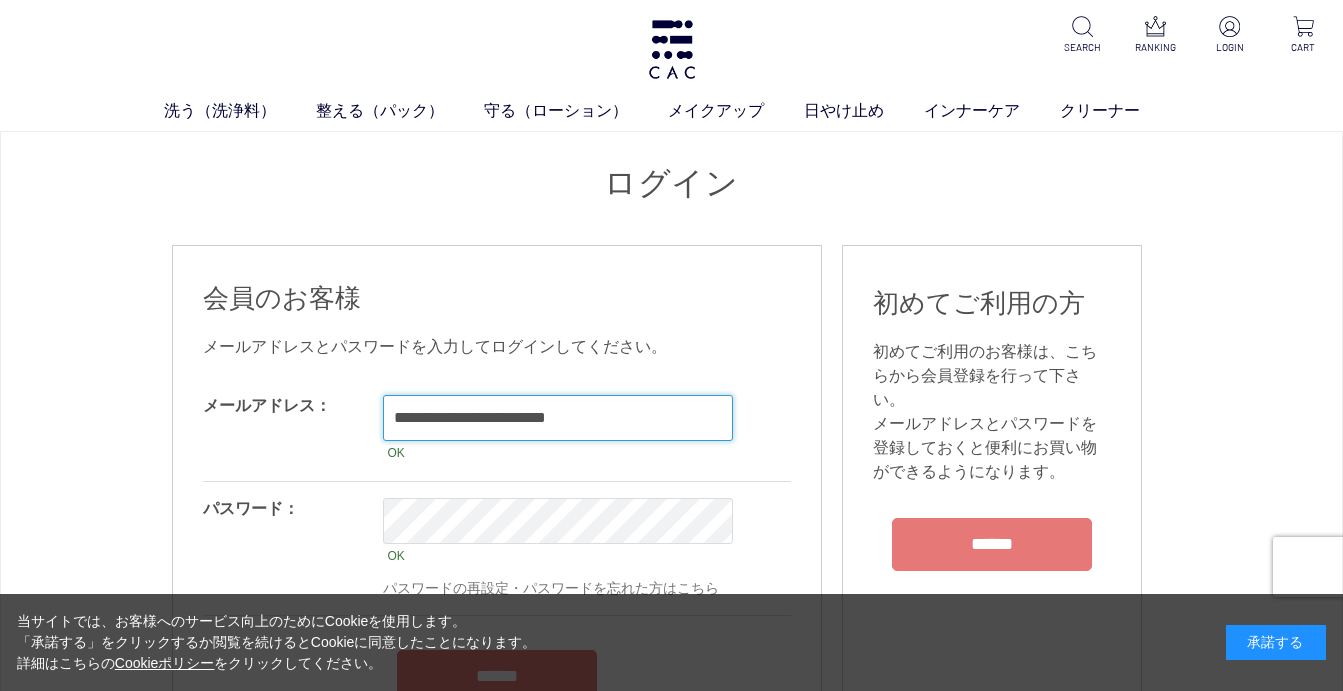scroll, scrollTop: 200, scrollLeft: 0, axis: vertical 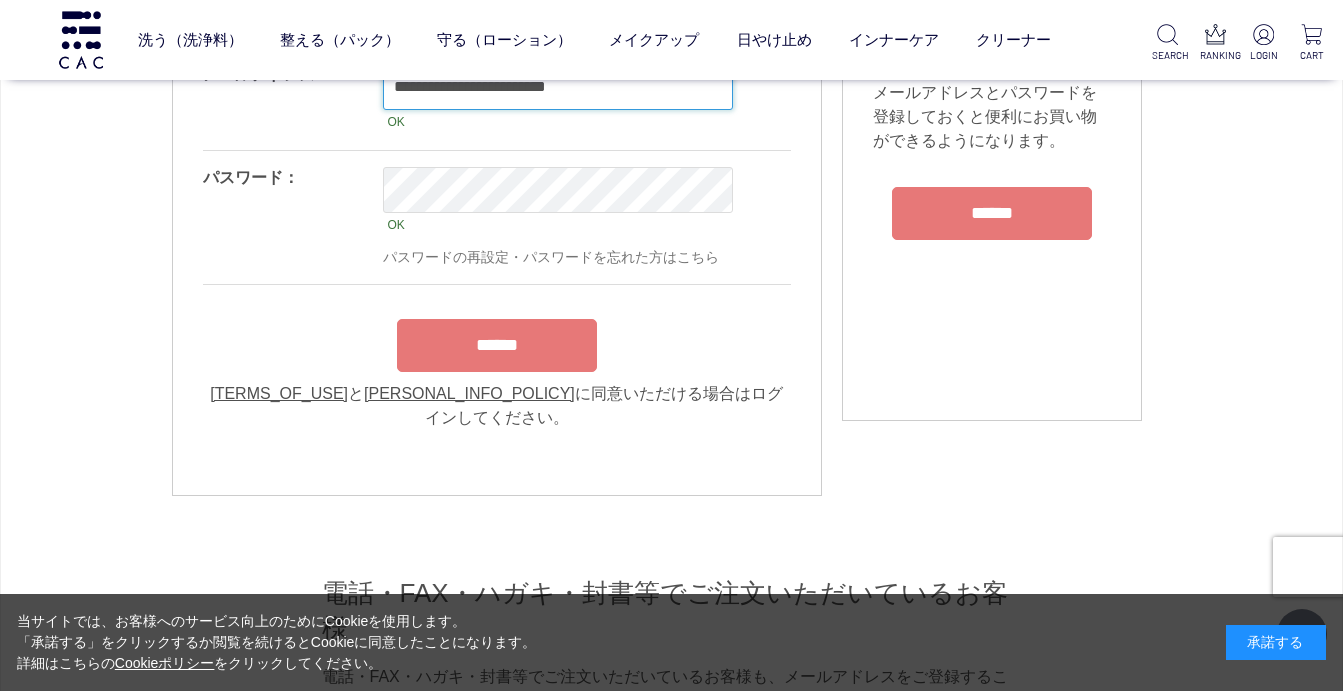 type on "**********" 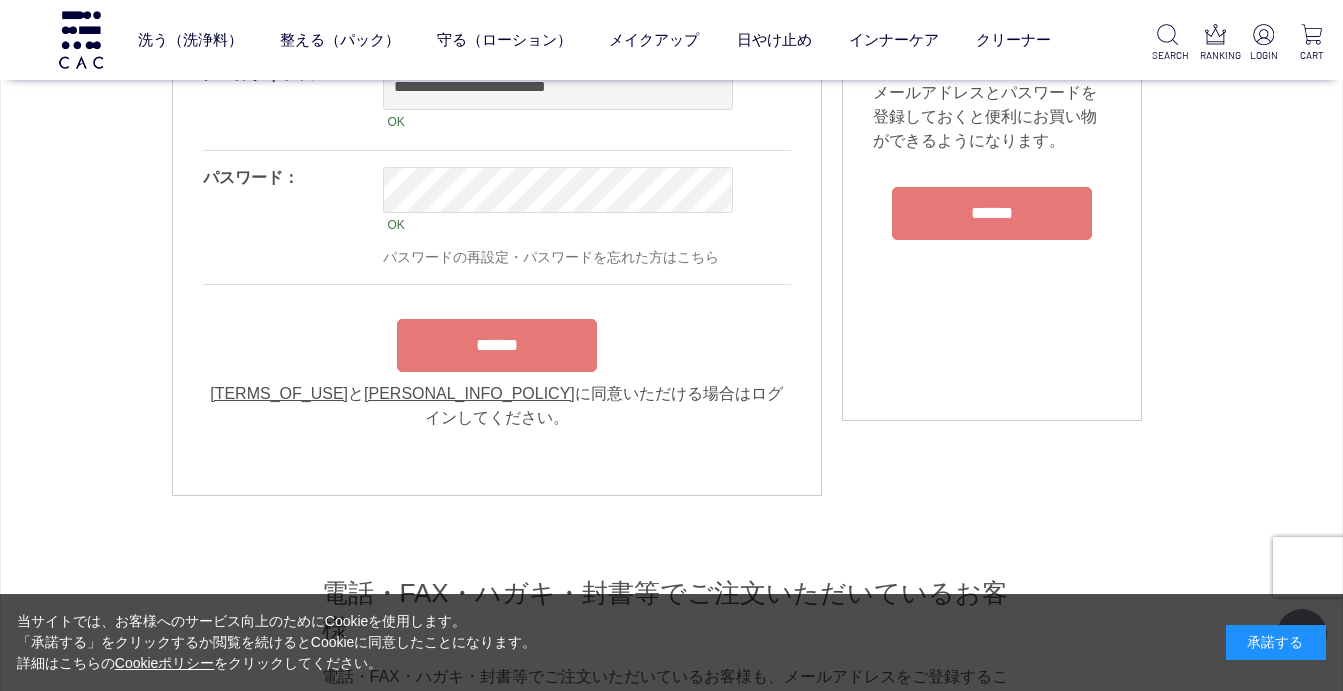 click on "******" at bounding box center (497, 345) 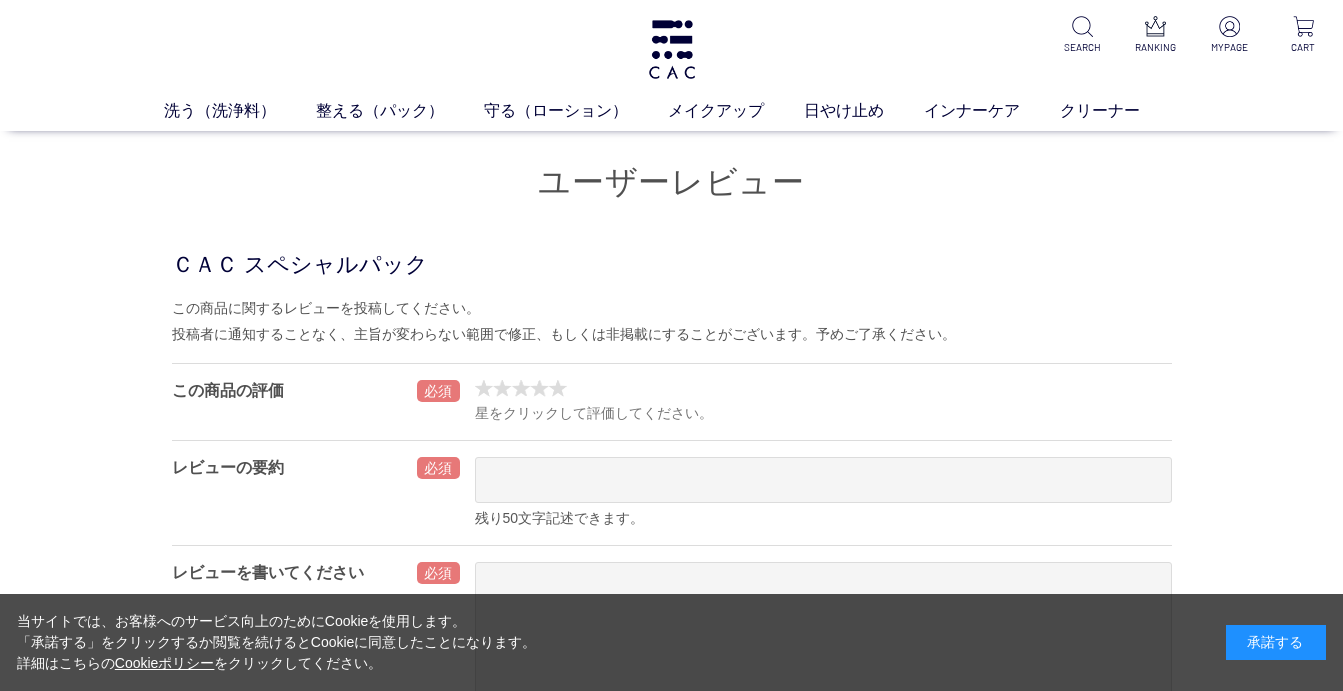scroll, scrollTop: 0, scrollLeft: 0, axis: both 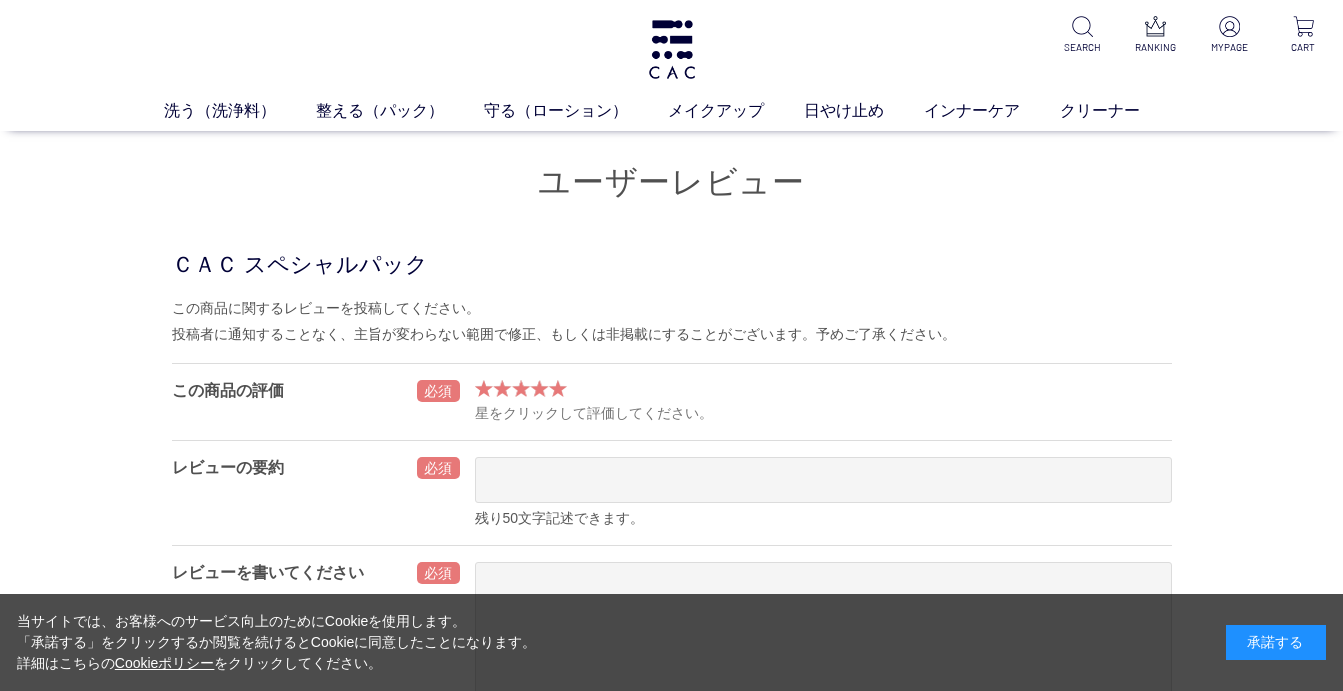 click at bounding box center [521, 388] 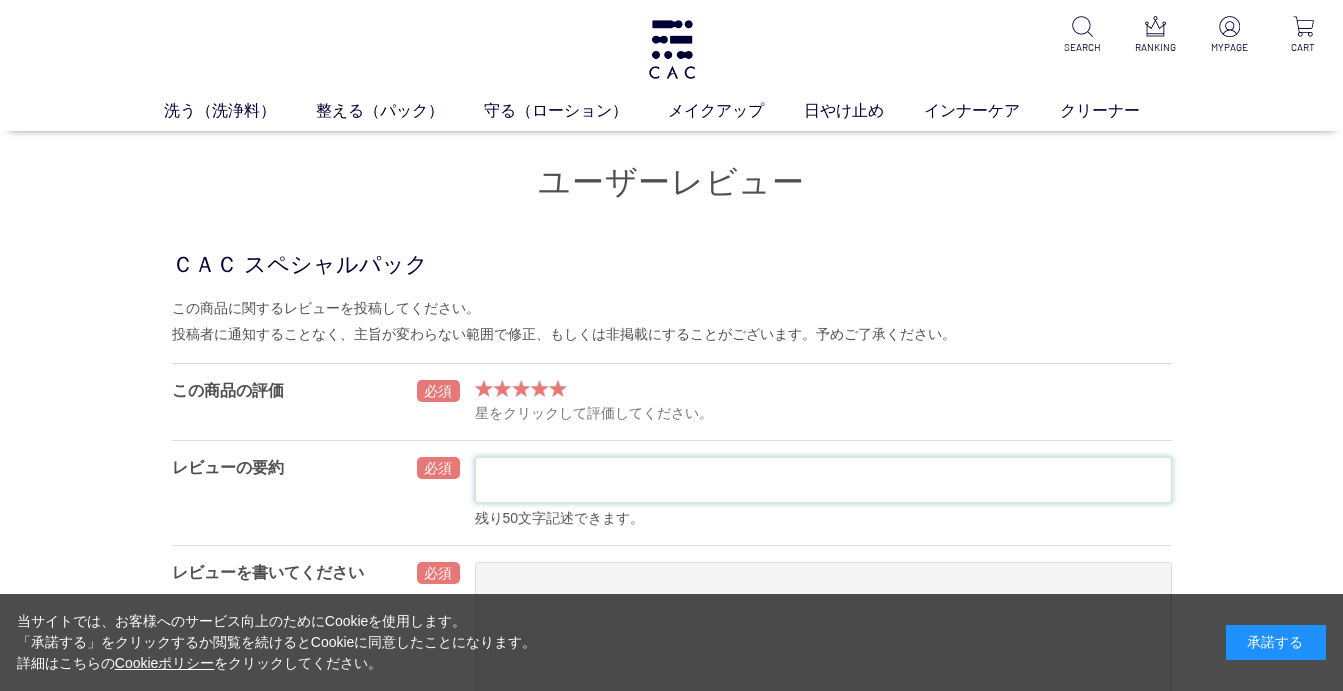 click at bounding box center [823, 480] 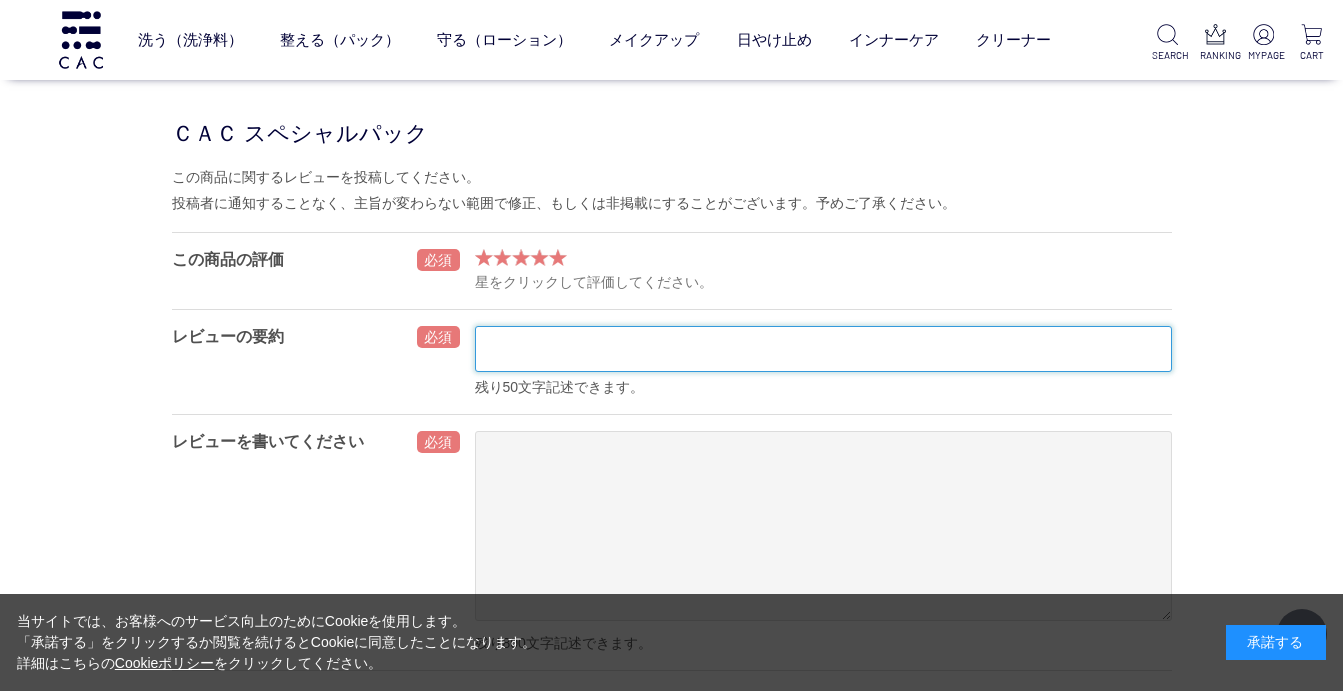 scroll, scrollTop: 200, scrollLeft: 0, axis: vertical 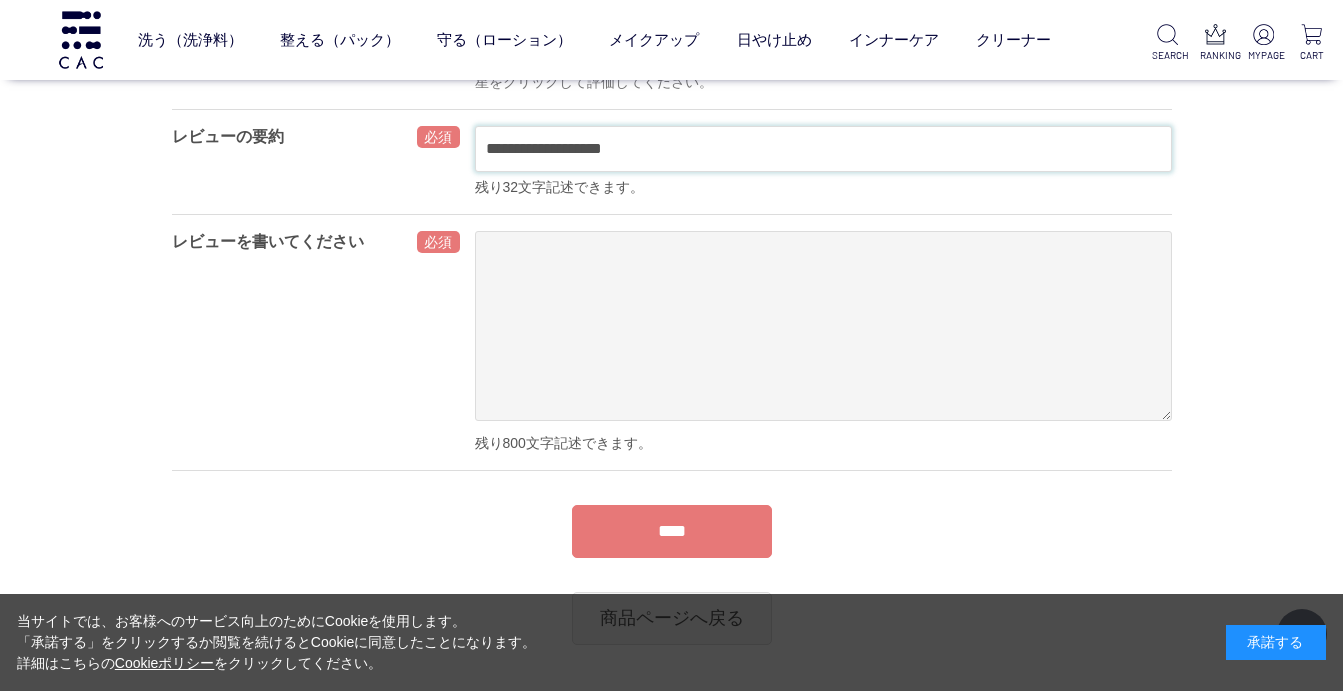 type on "**********" 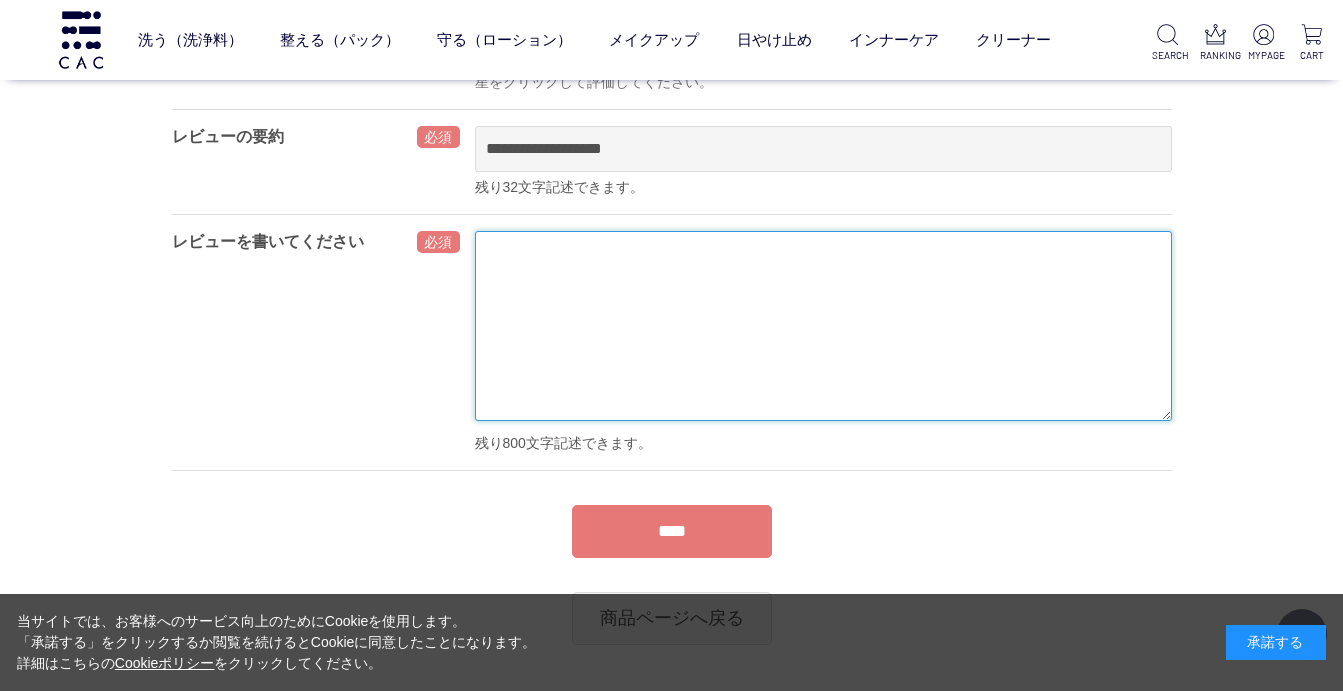 click at bounding box center [823, 326] 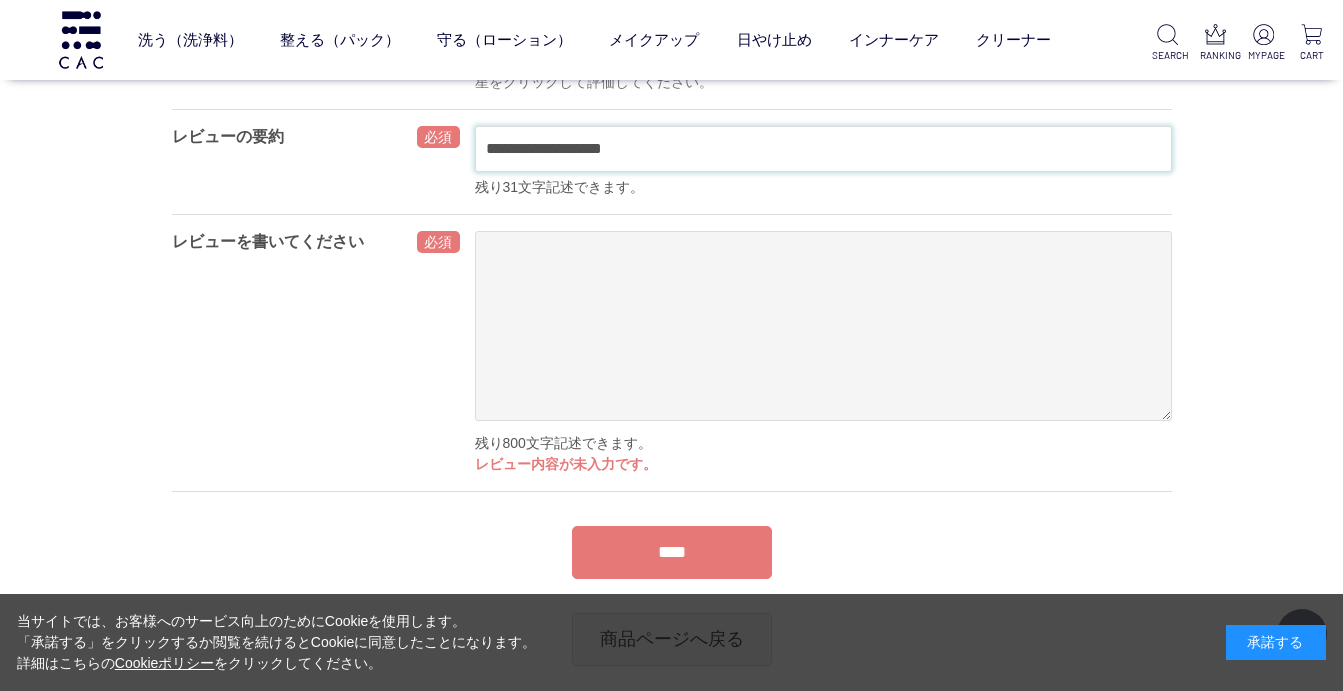 click on "**********" at bounding box center (823, 149) 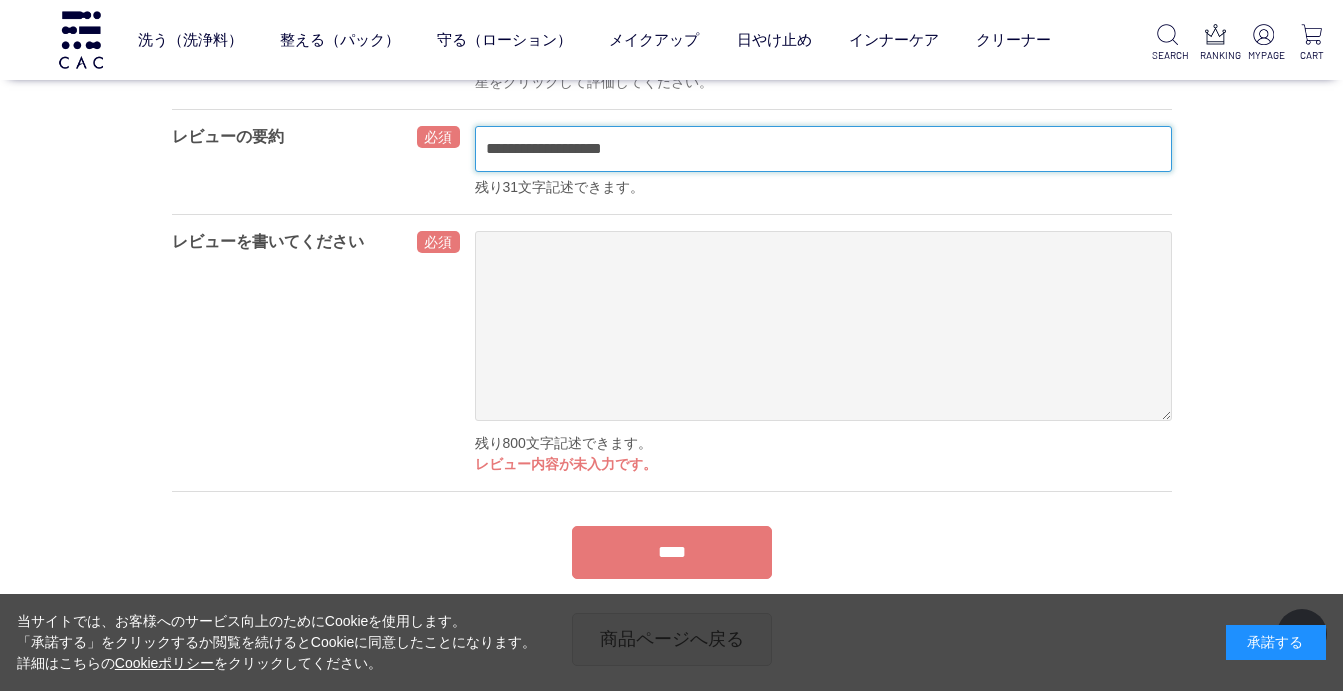 drag, startPoint x: 810, startPoint y: 148, endPoint x: 445, endPoint y: 141, distance: 365.0671 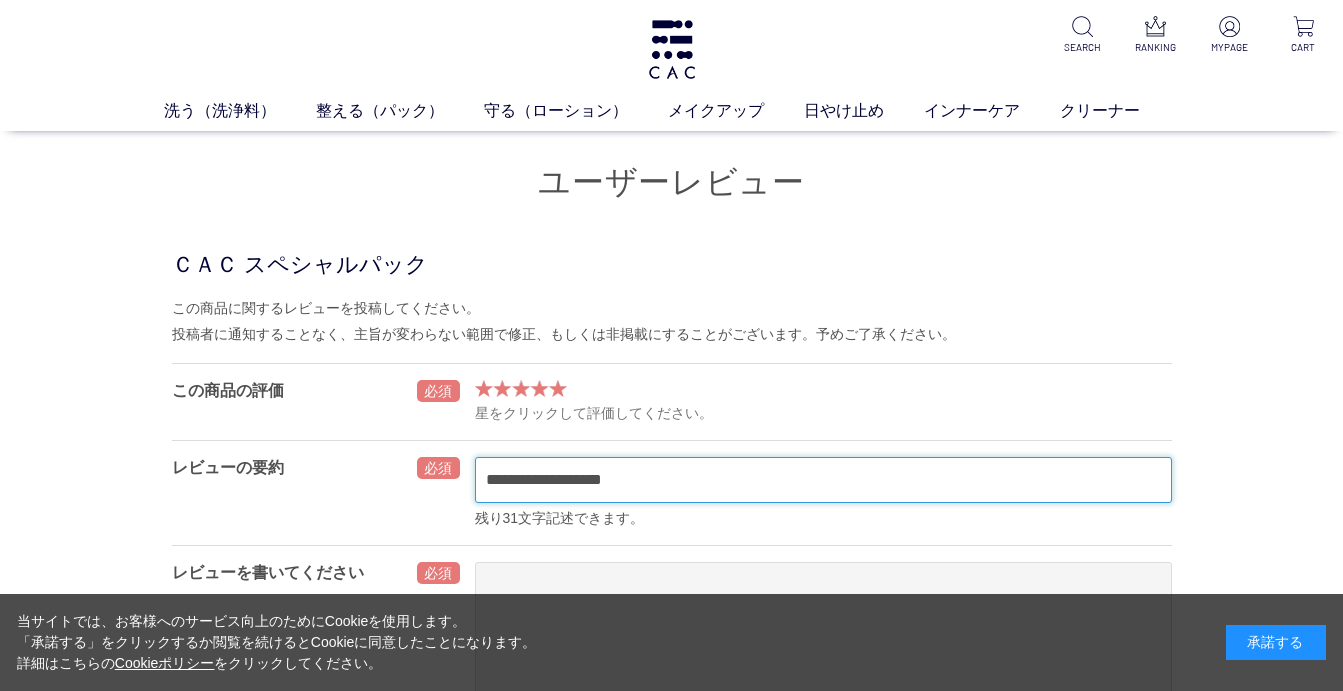 type 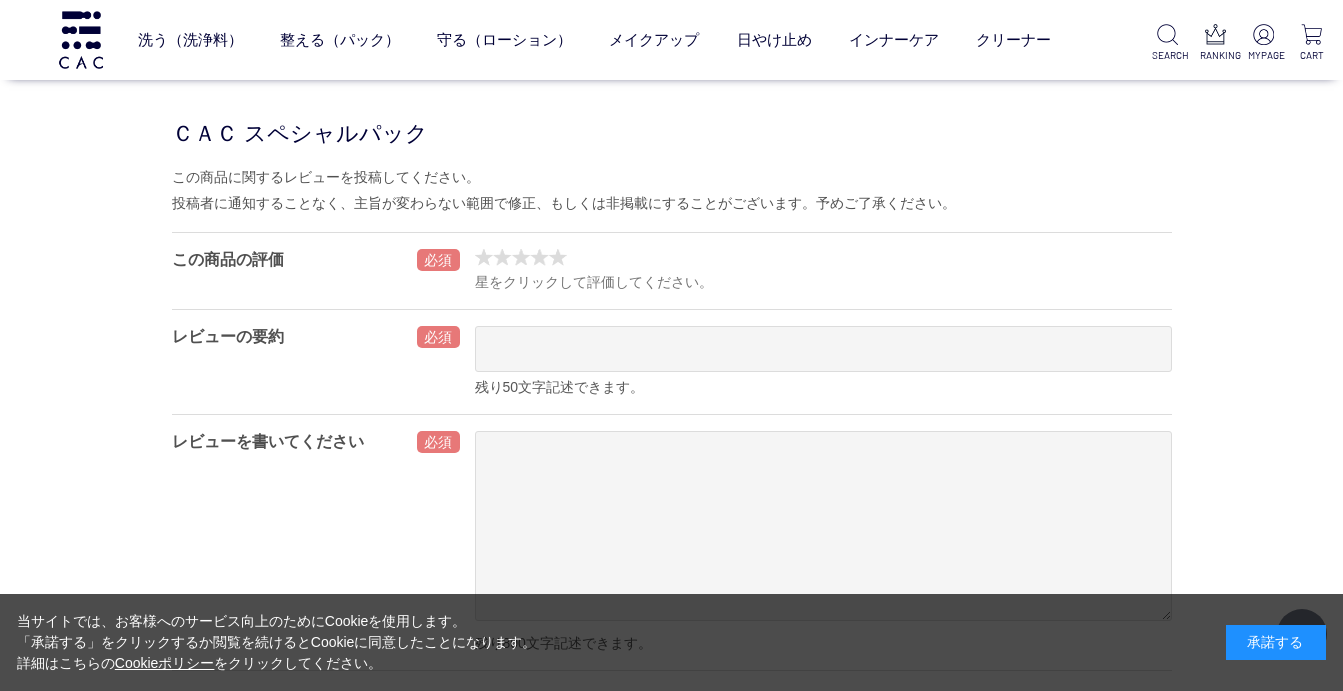 scroll, scrollTop: 200, scrollLeft: 0, axis: vertical 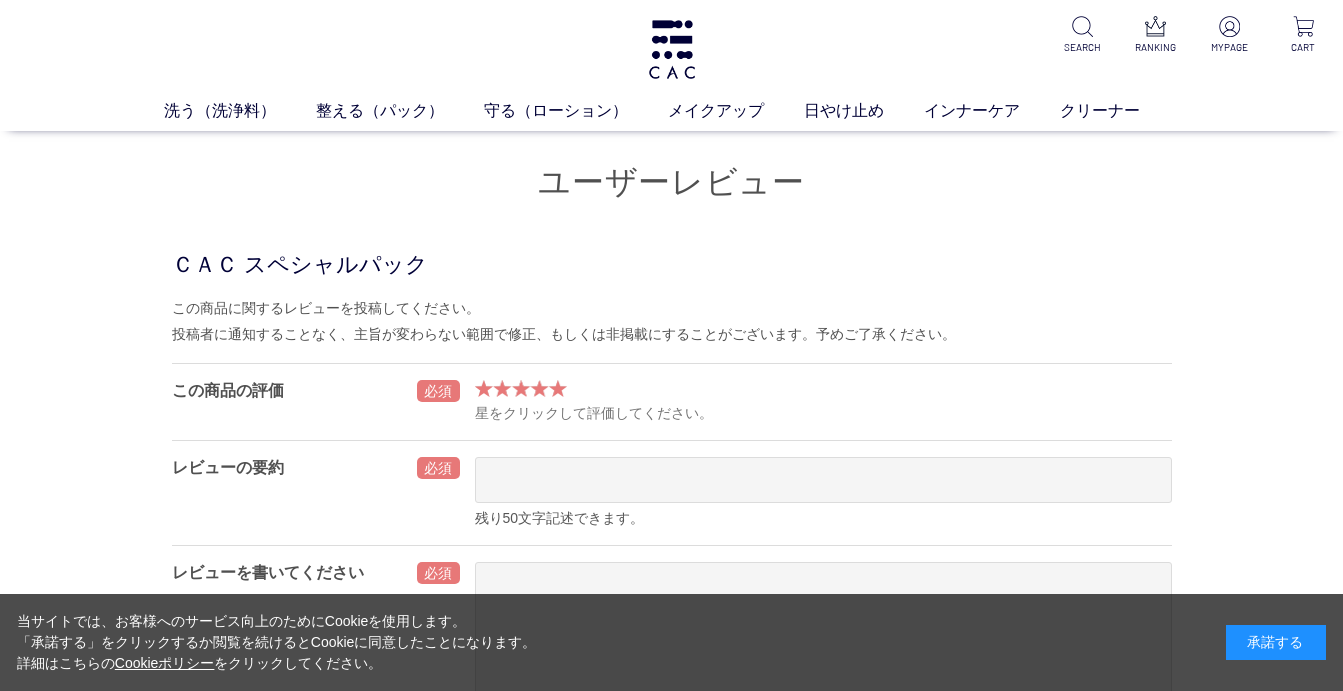 click at bounding box center [521, 388] 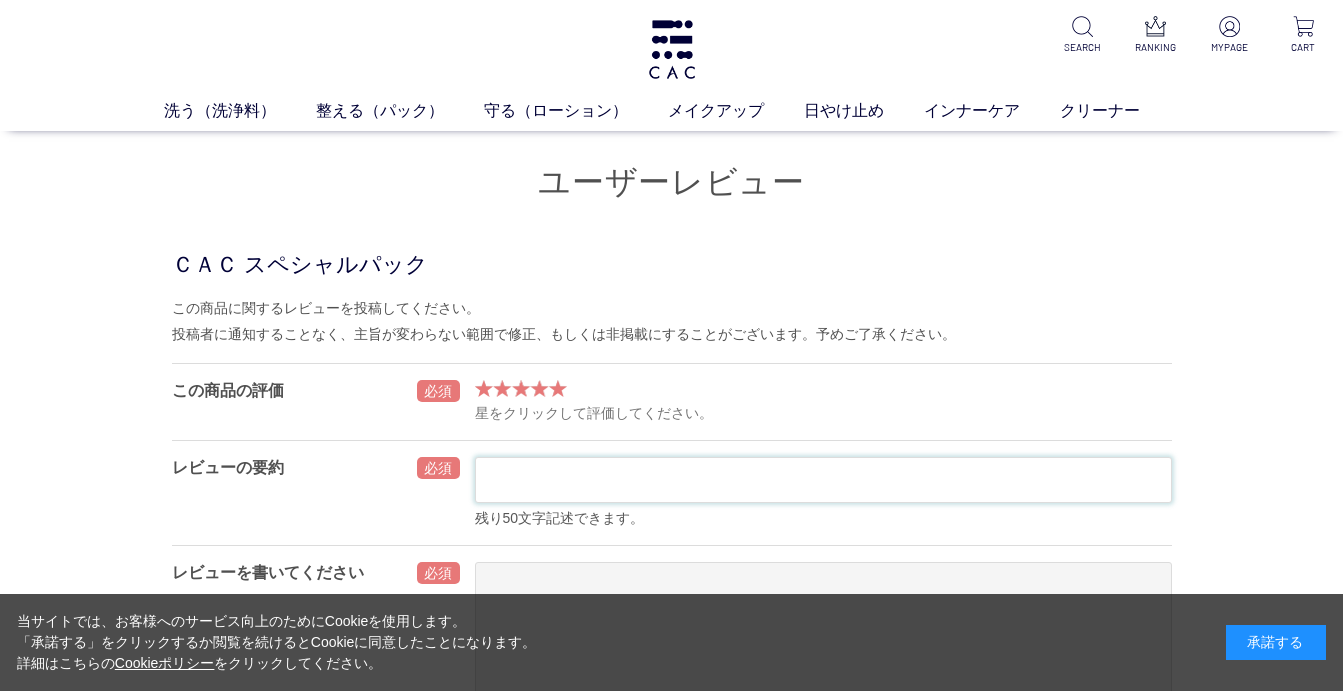 click at bounding box center [823, 480] 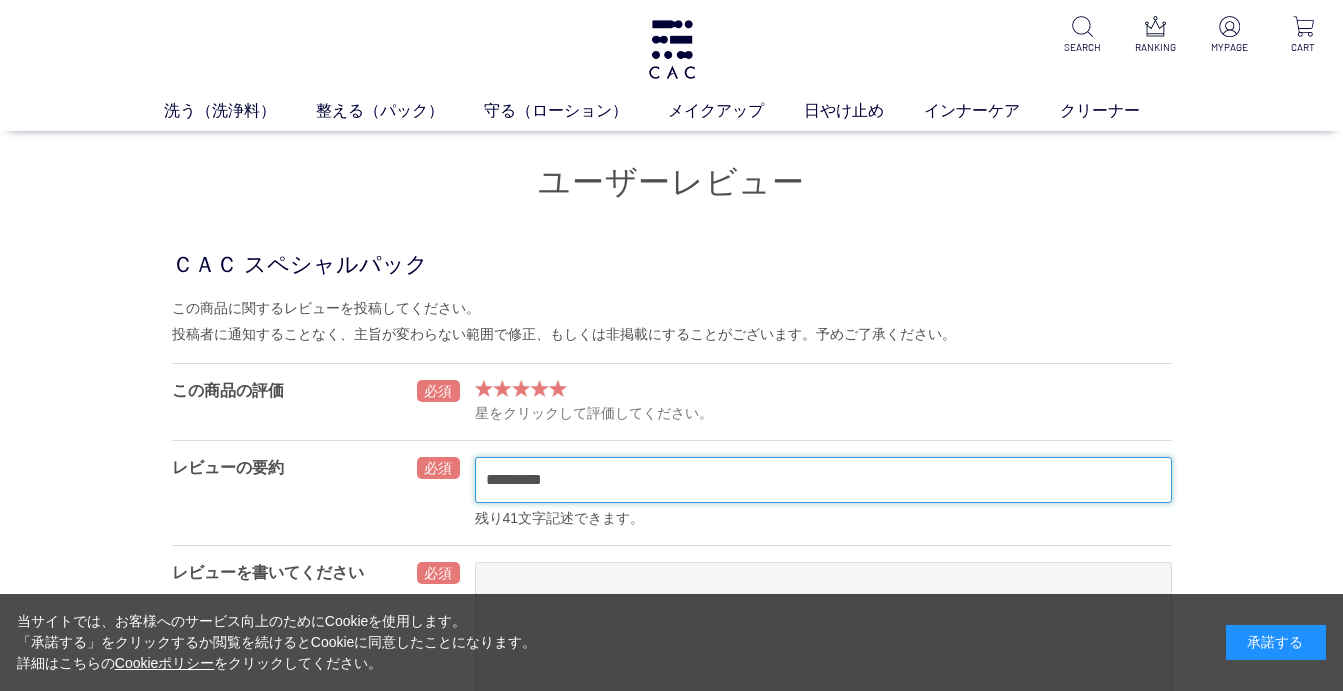scroll, scrollTop: 200, scrollLeft: 0, axis: vertical 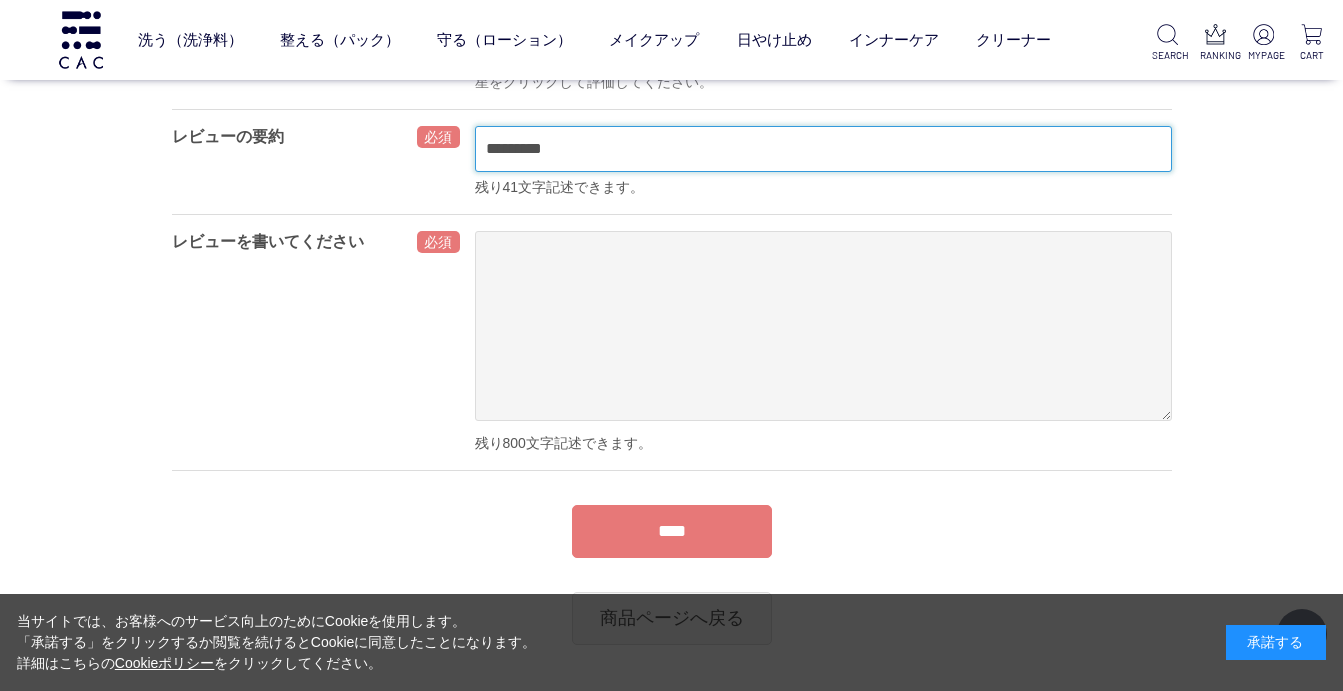type on "*********" 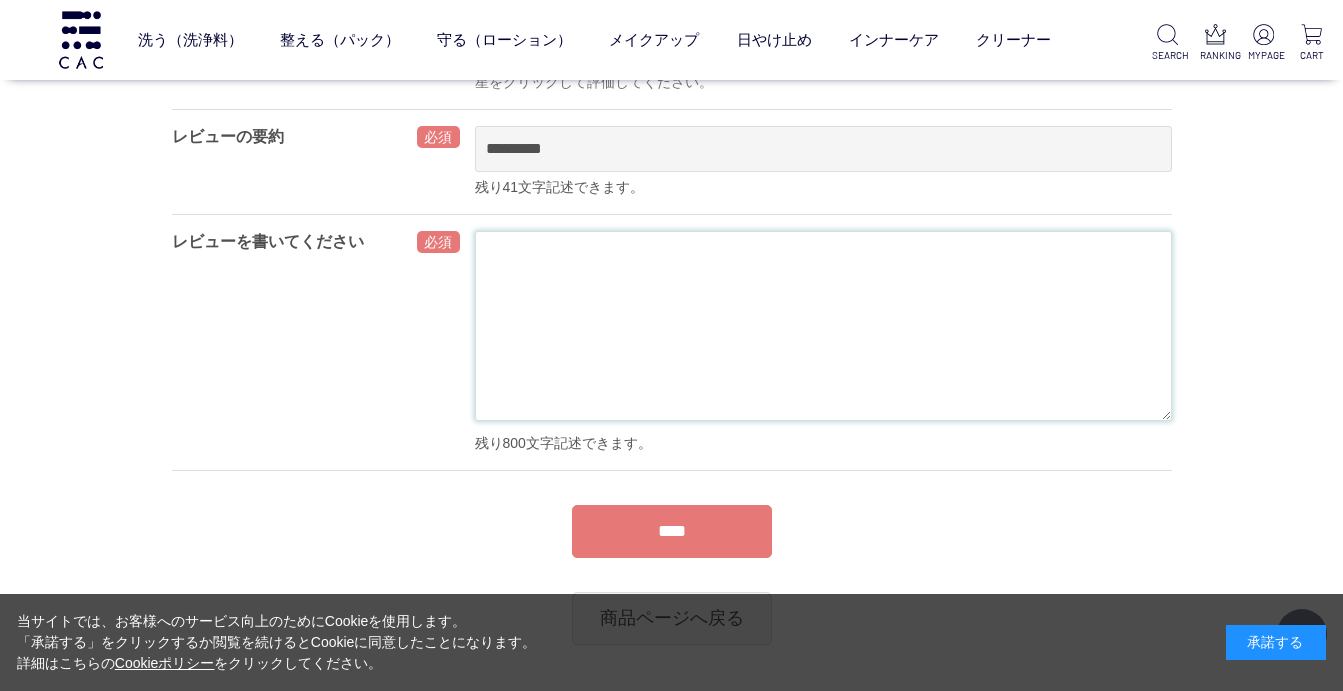 click at bounding box center [823, 326] 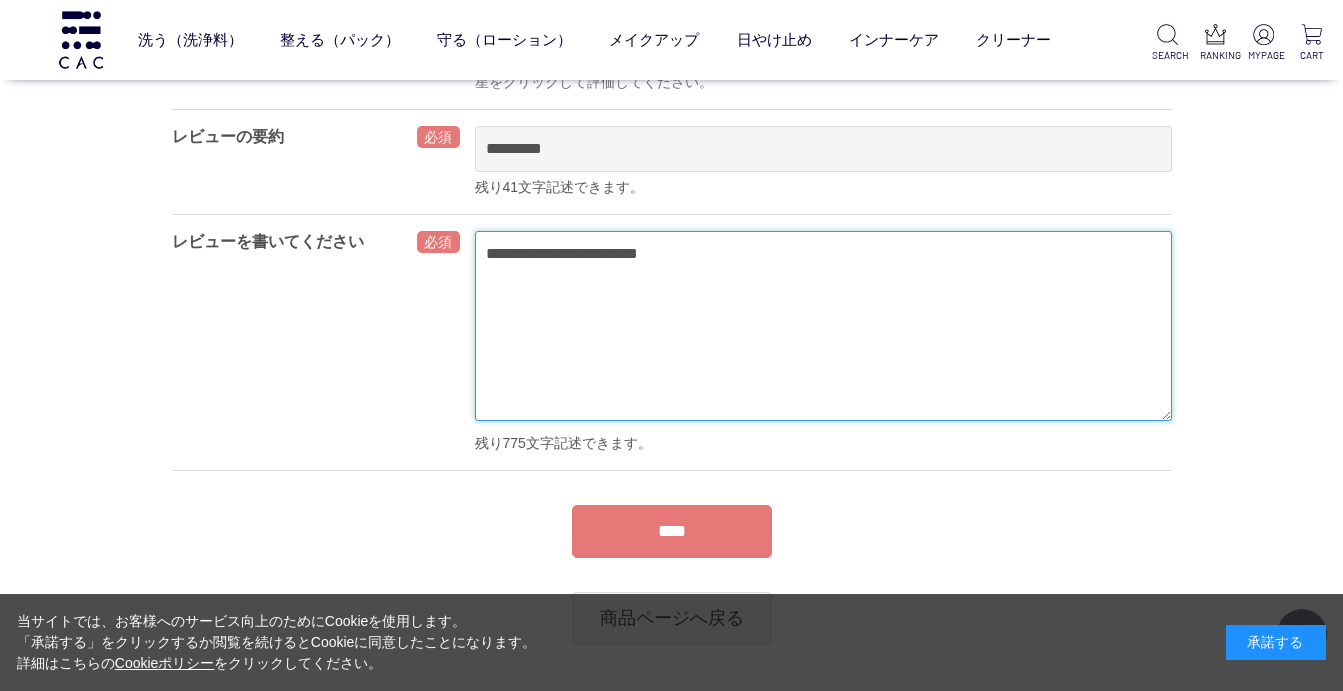 type on "**********" 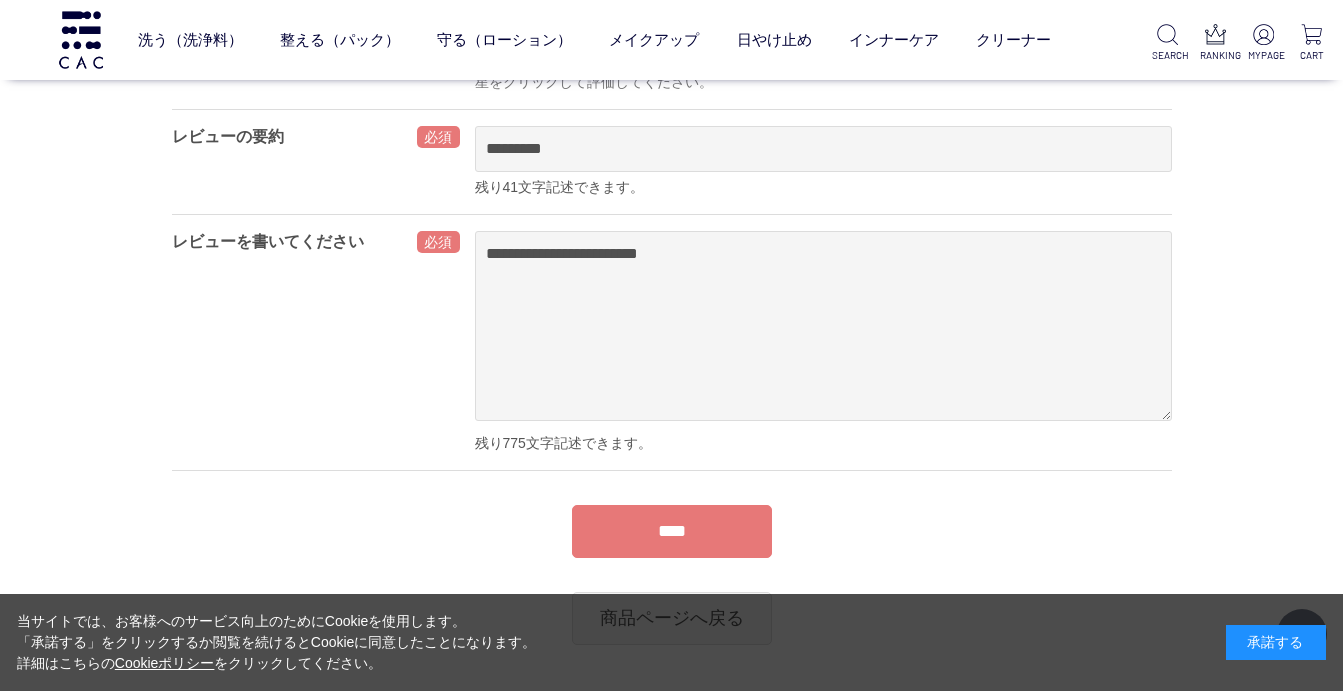 click on "****" at bounding box center [672, 531] 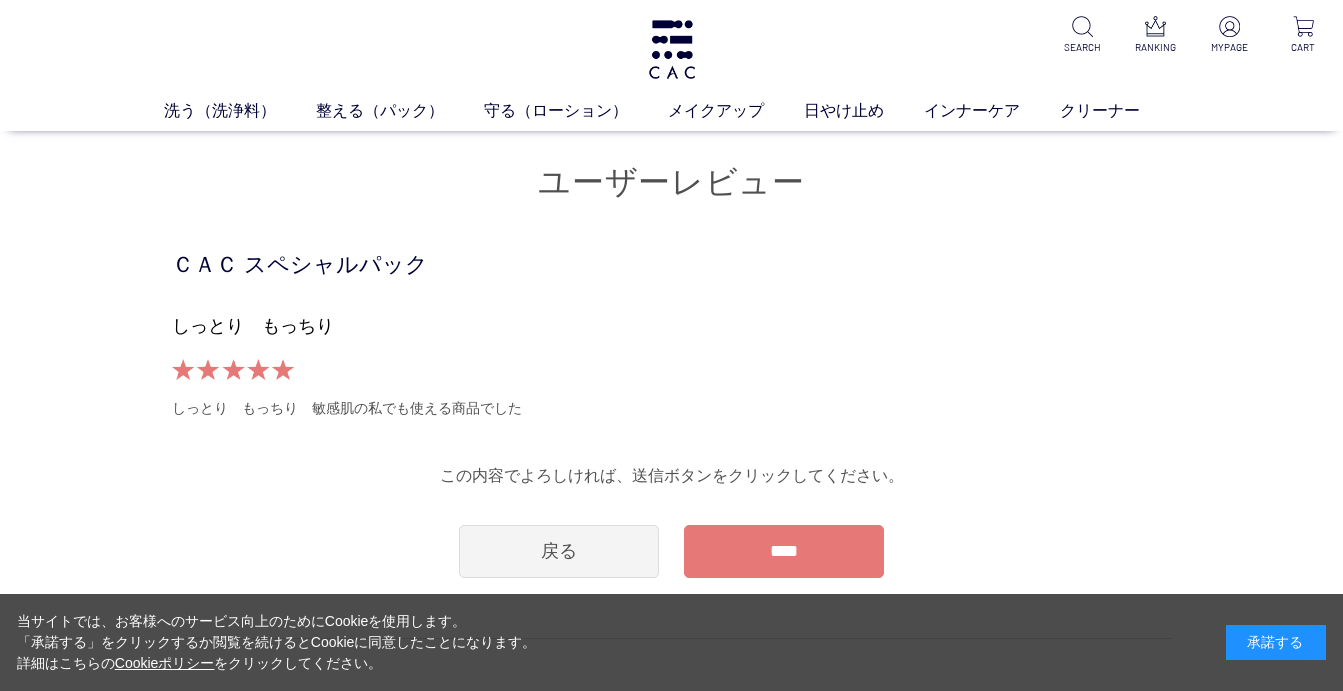 scroll, scrollTop: 200, scrollLeft: 0, axis: vertical 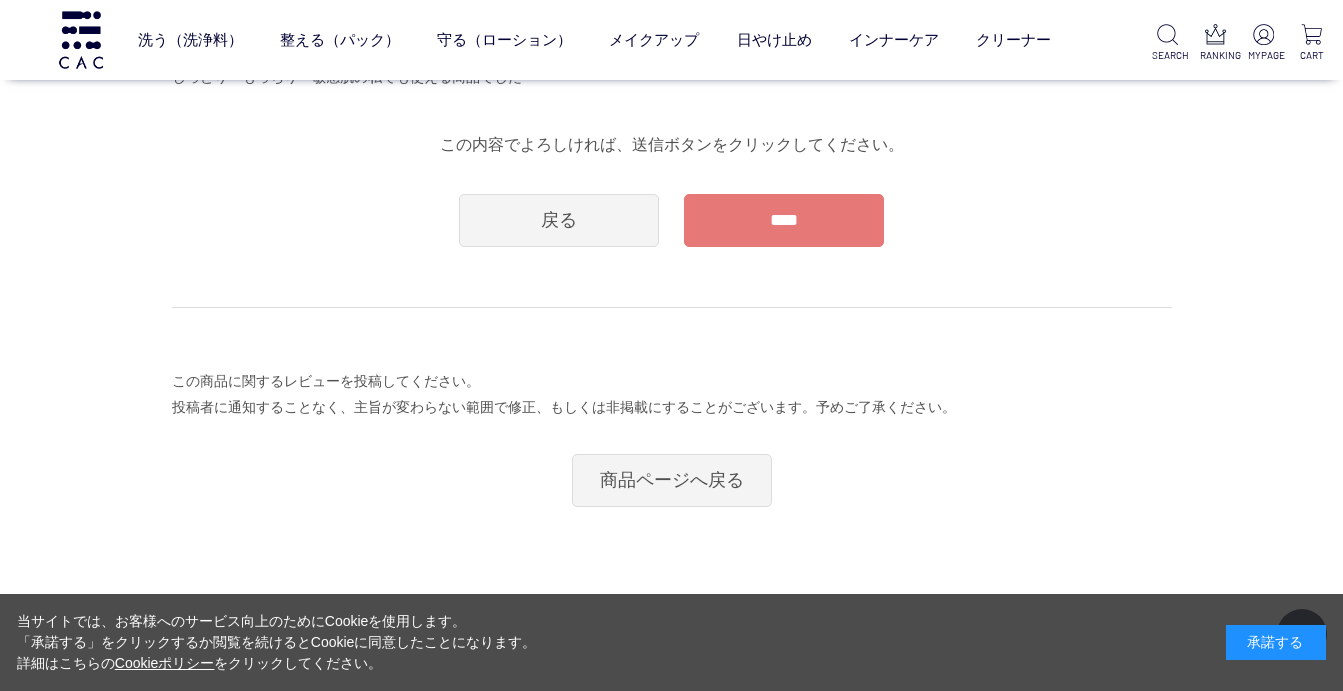 click on "****" at bounding box center (784, 220) 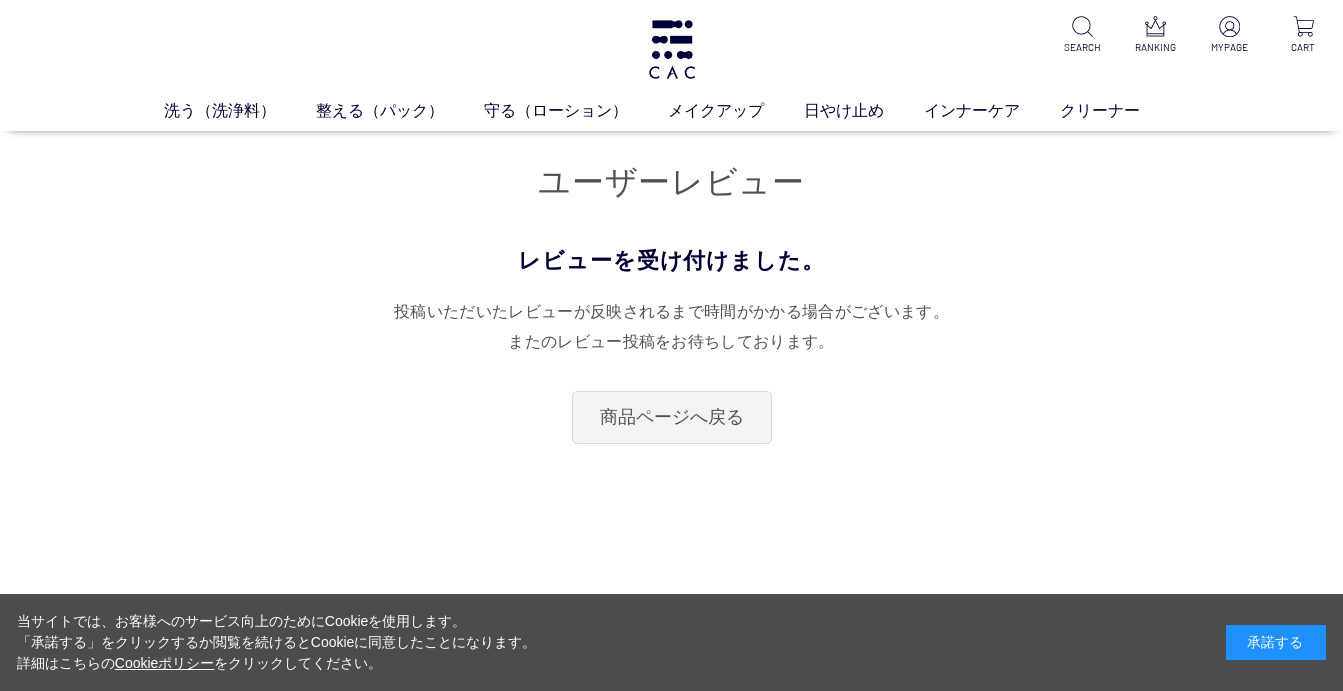 scroll, scrollTop: 0, scrollLeft: 0, axis: both 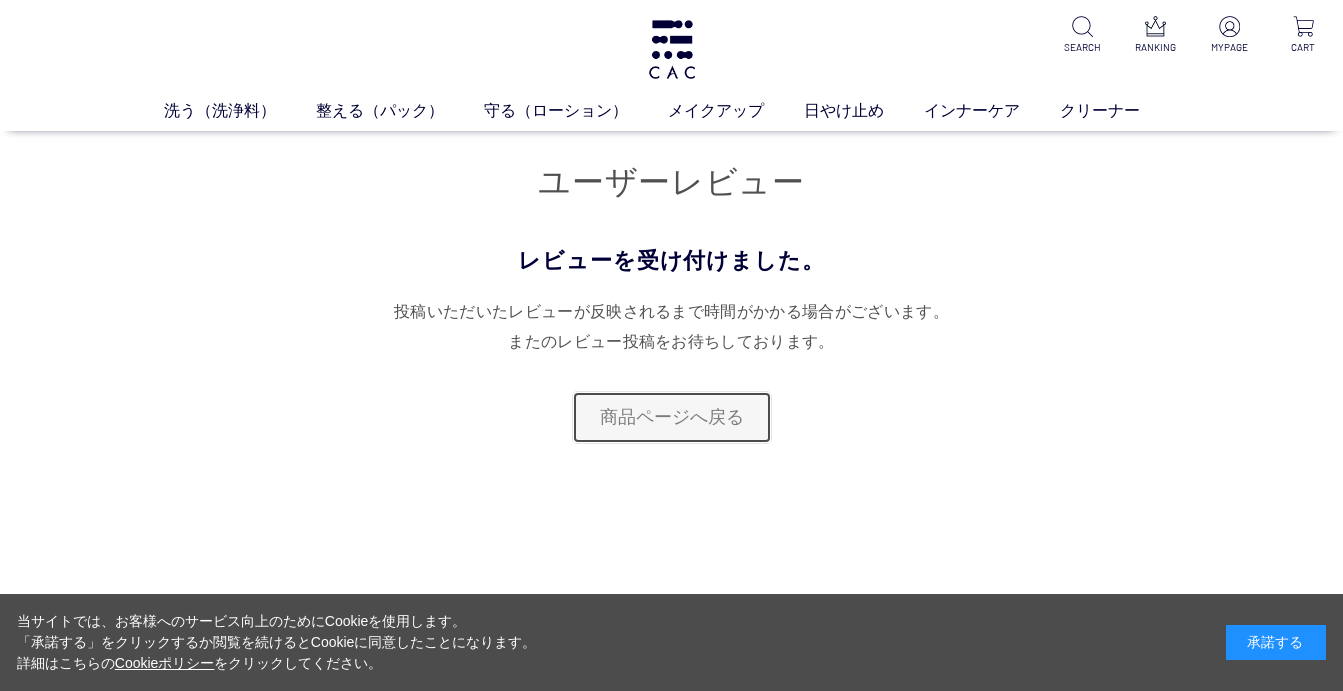 click on "商品ページへ戻る" at bounding box center (672, 417) 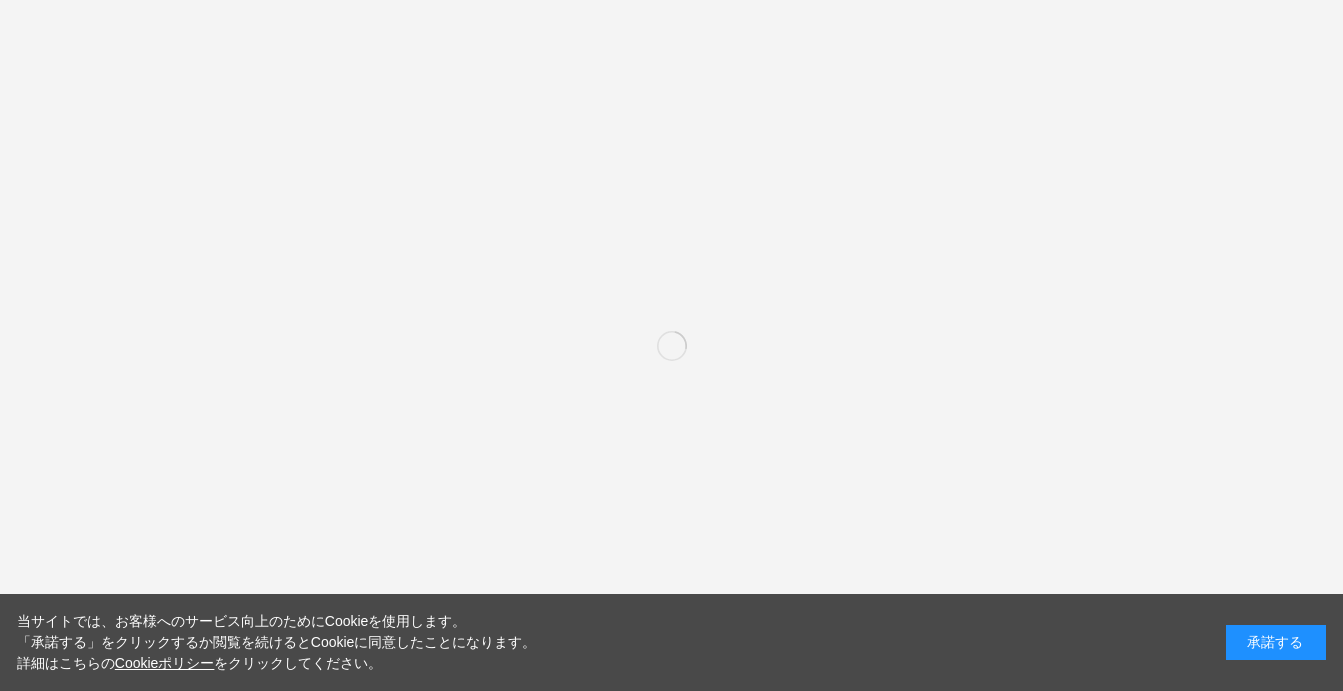 scroll, scrollTop: 0, scrollLeft: 0, axis: both 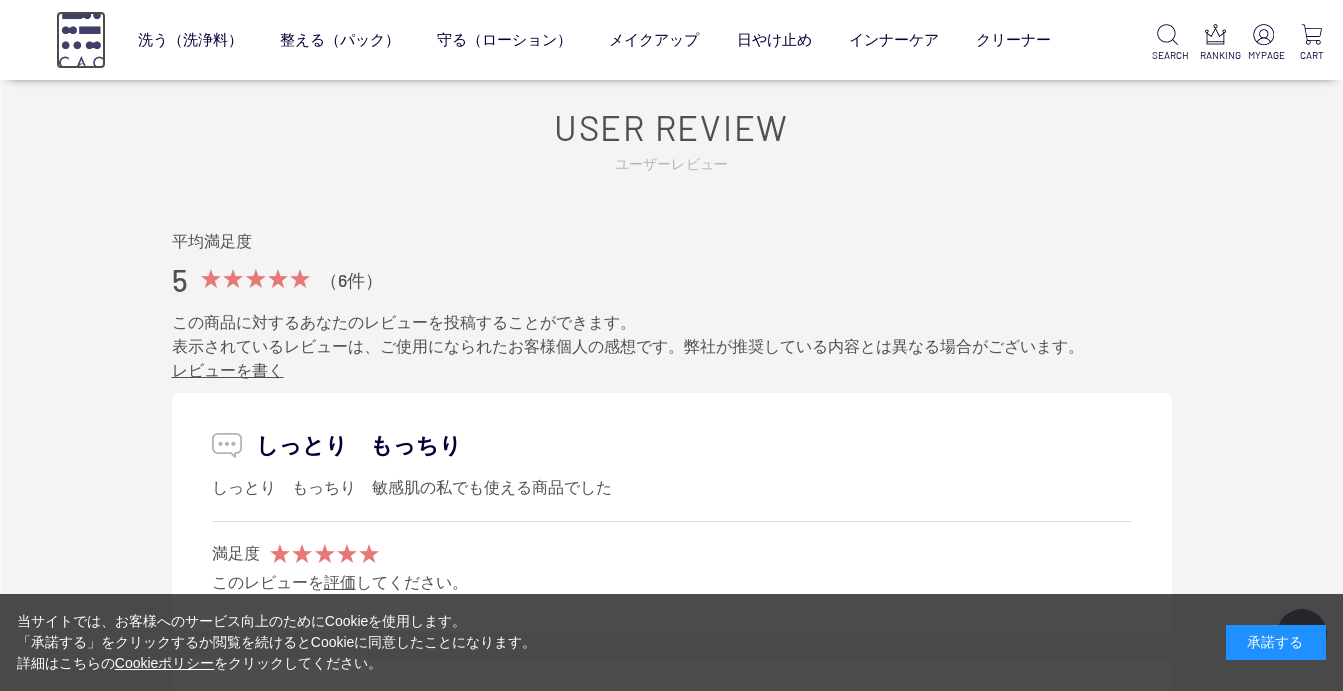 click at bounding box center (81, 39) 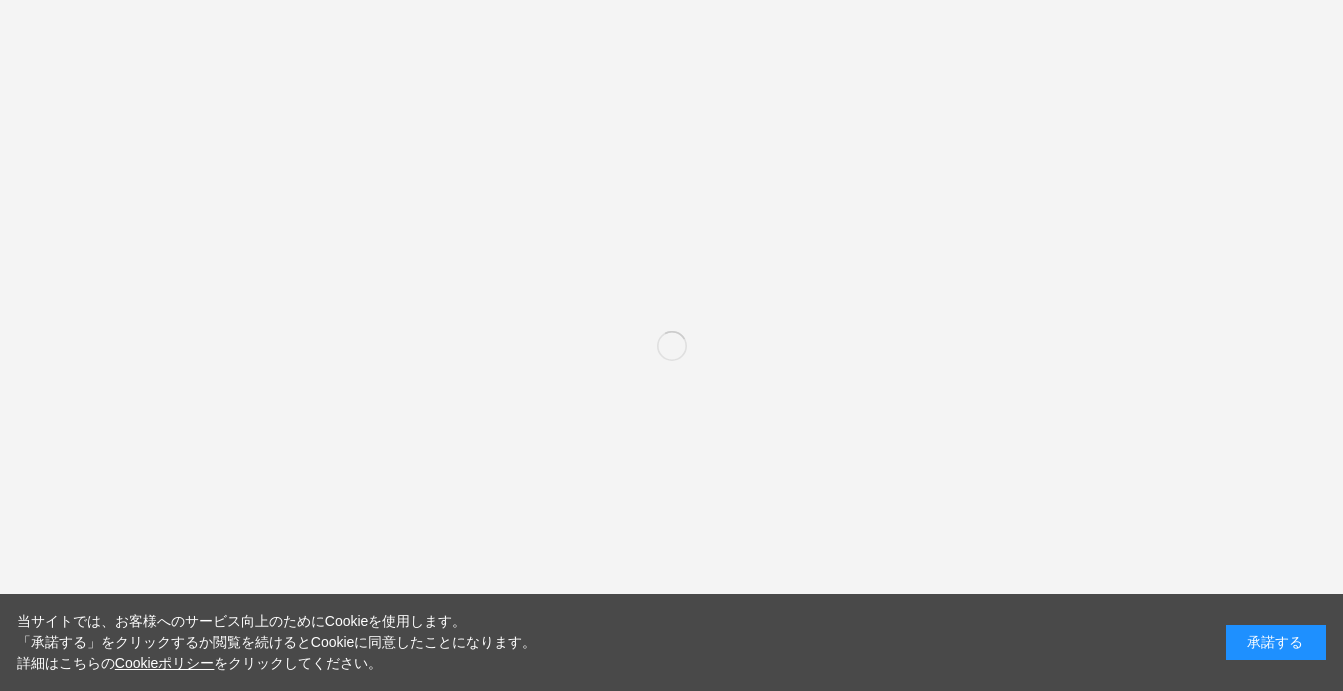 scroll, scrollTop: 0, scrollLeft: 0, axis: both 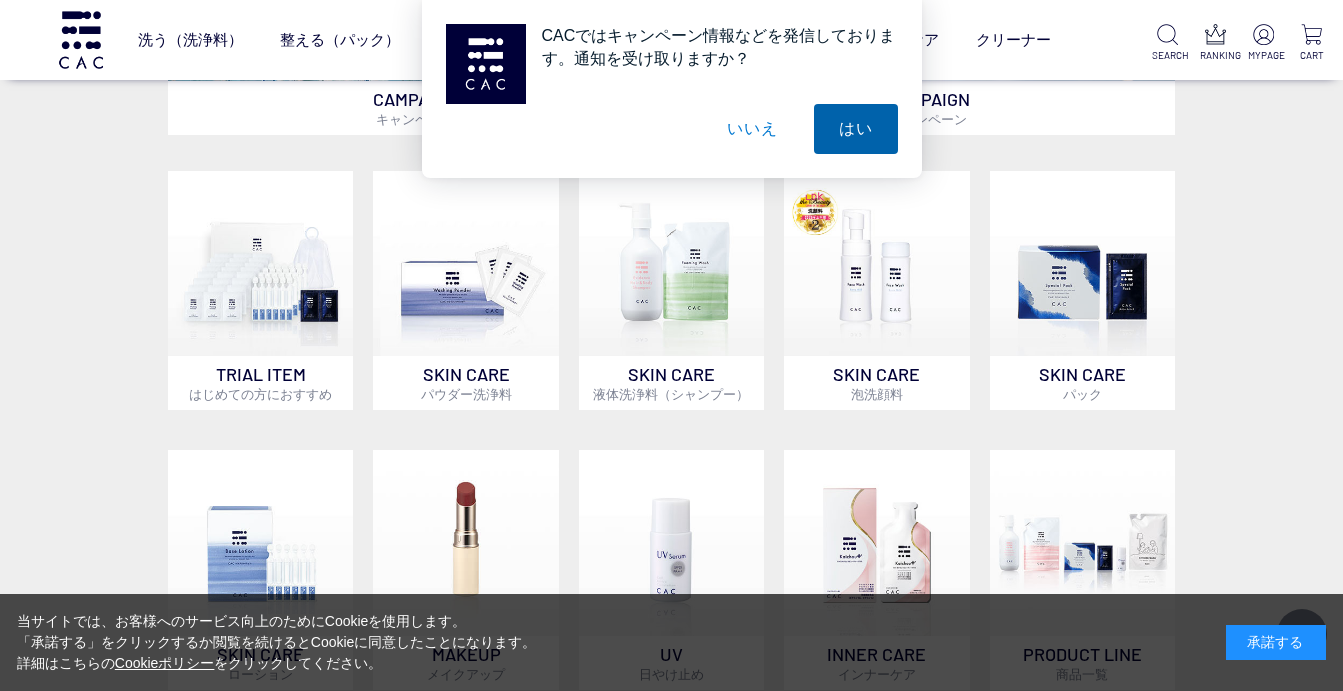 click on "はい" at bounding box center [856, 129] 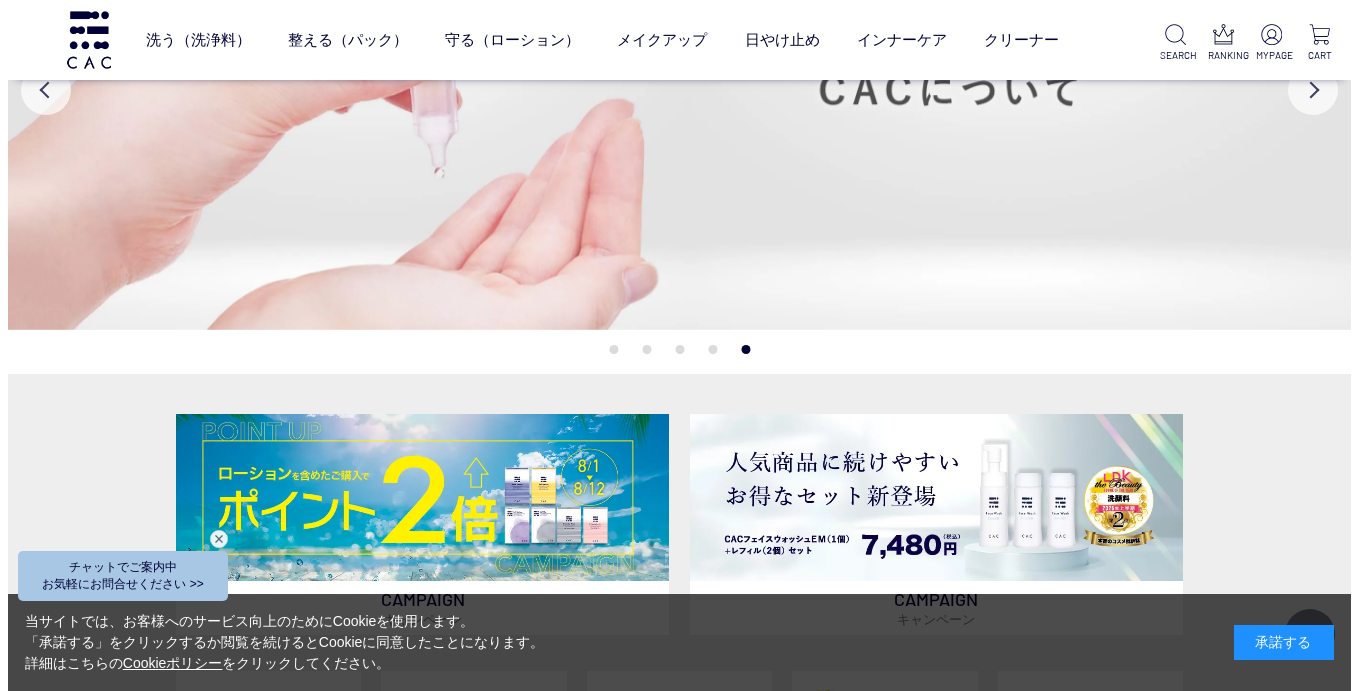 scroll, scrollTop: 0, scrollLeft: 0, axis: both 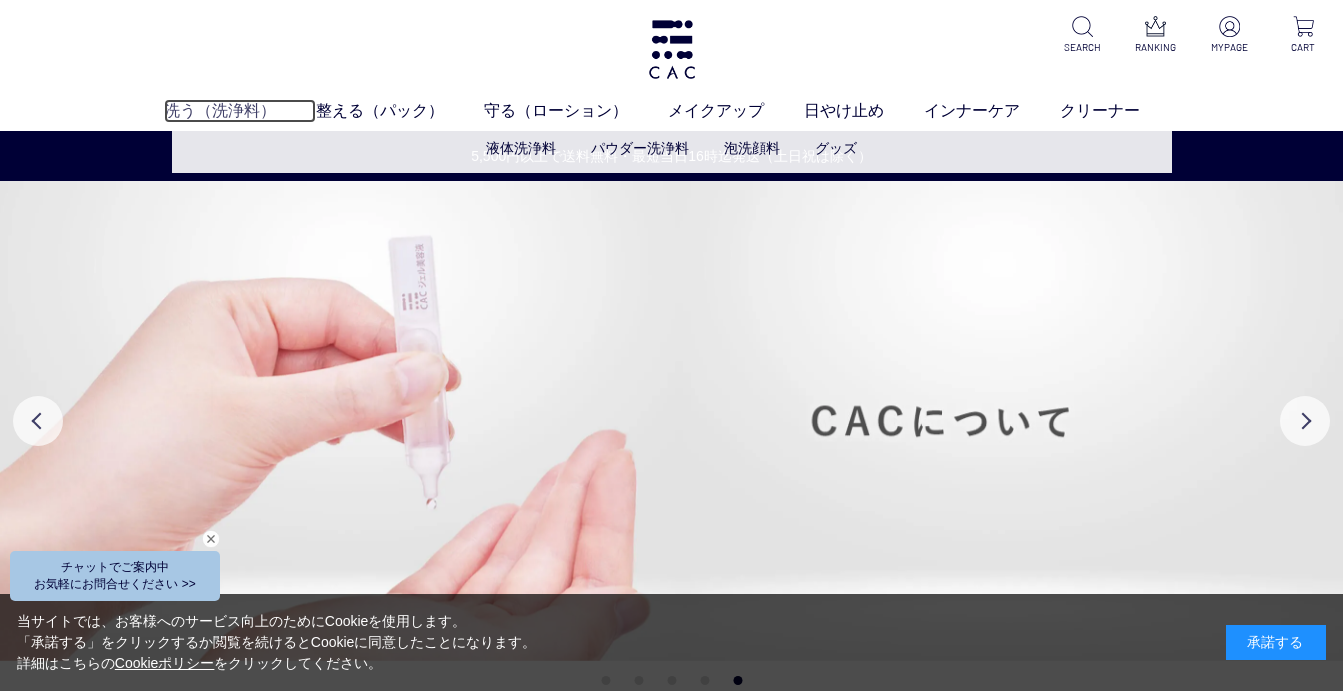 click on "洗う（洗浄料）" at bounding box center (240, 111) 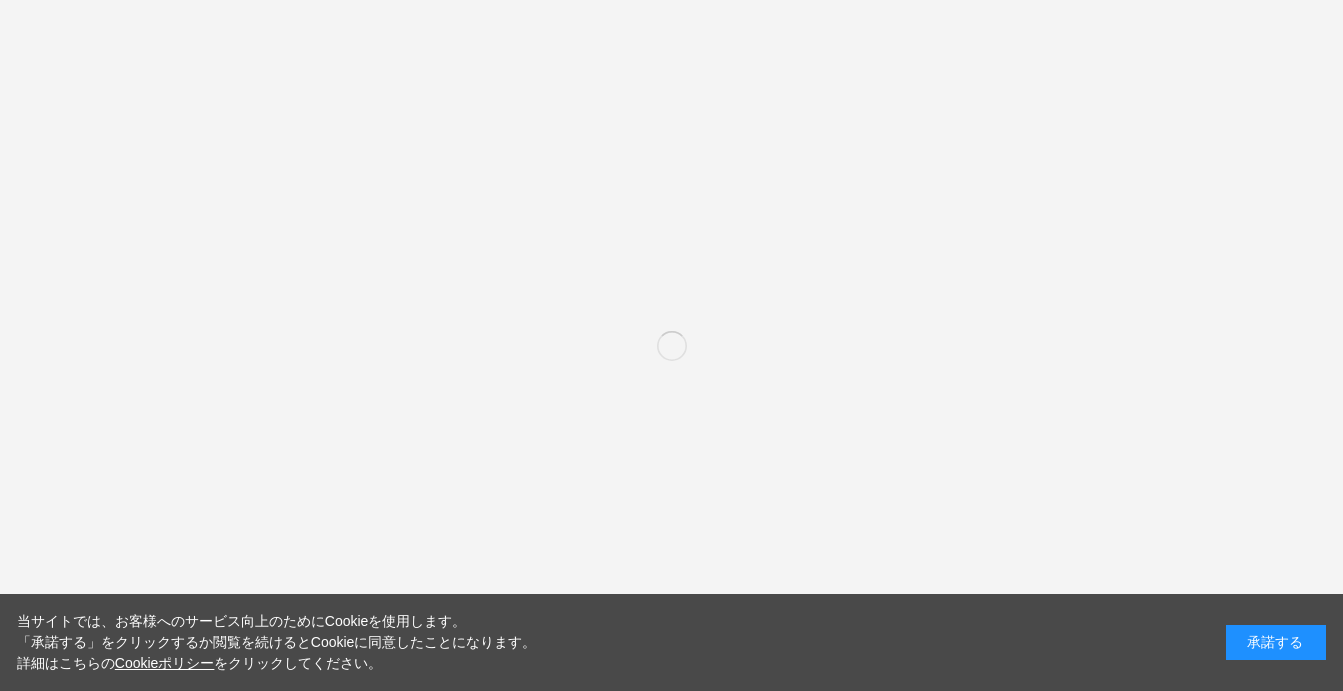 scroll, scrollTop: 0, scrollLeft: 0, axis: both 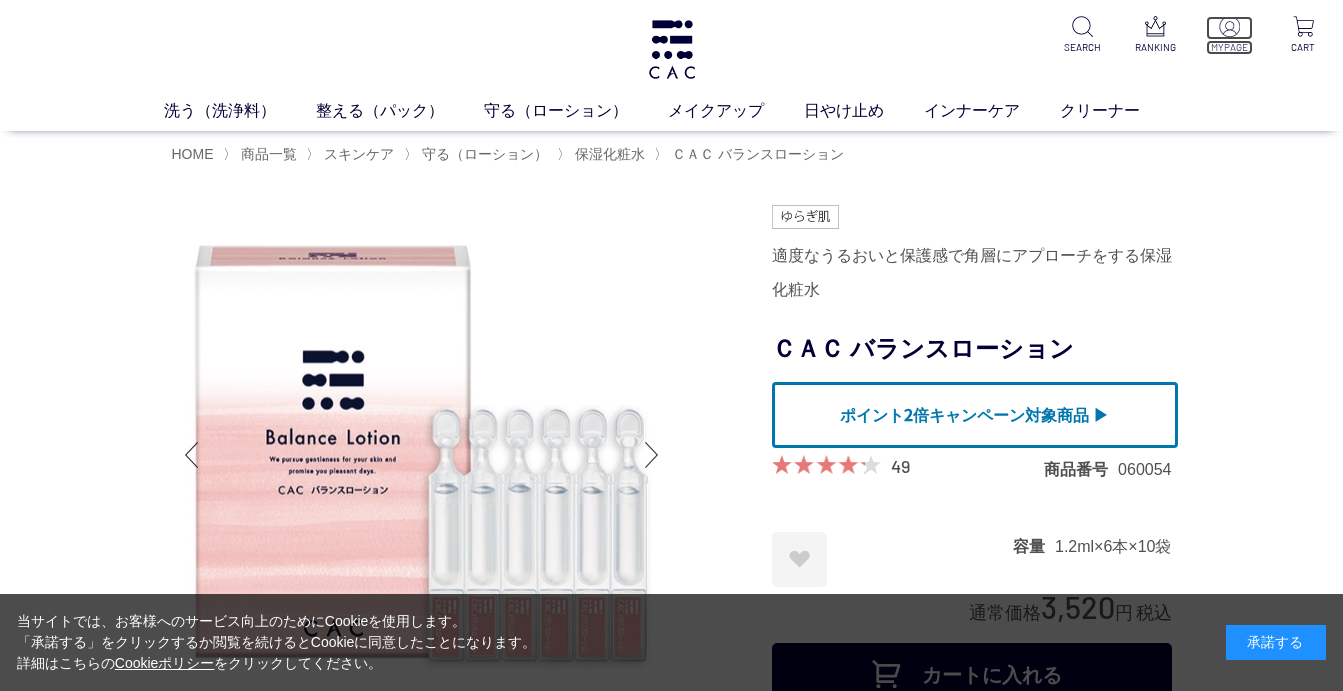 click at bounding box center (1229, 26) 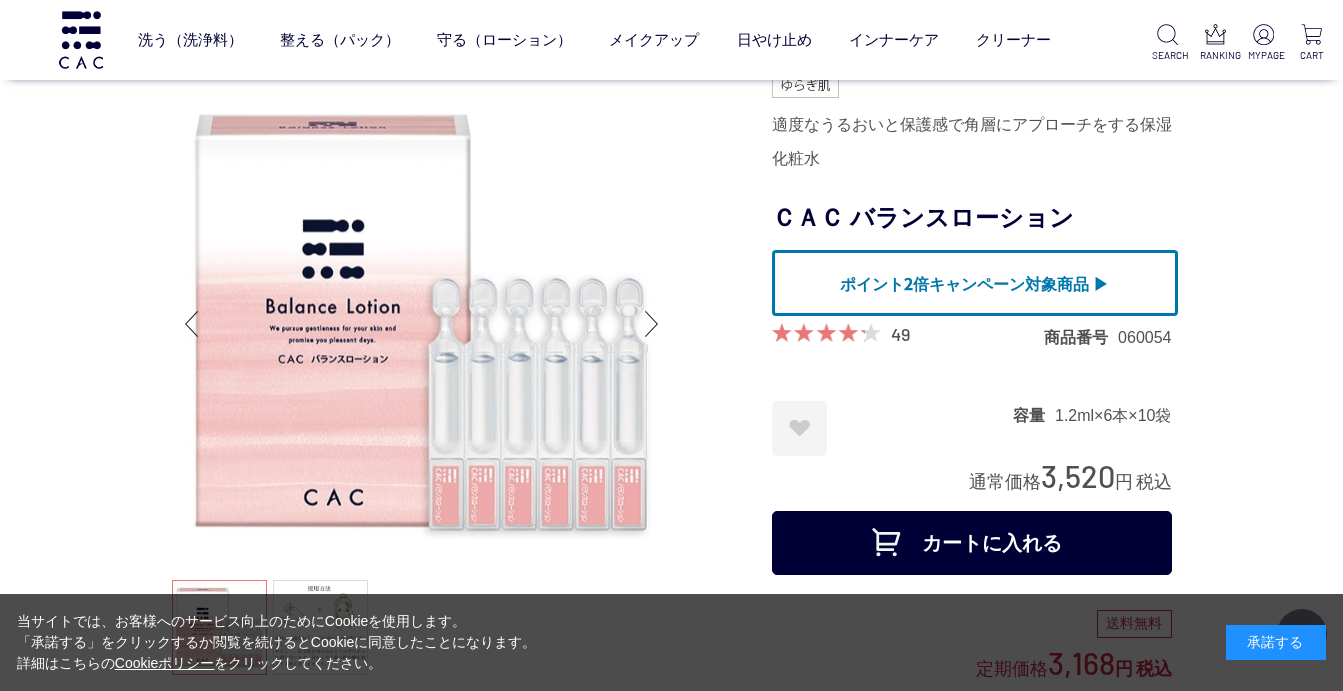 scroll, scrollTop: 200, scrollLeft: 0, axis: vertical 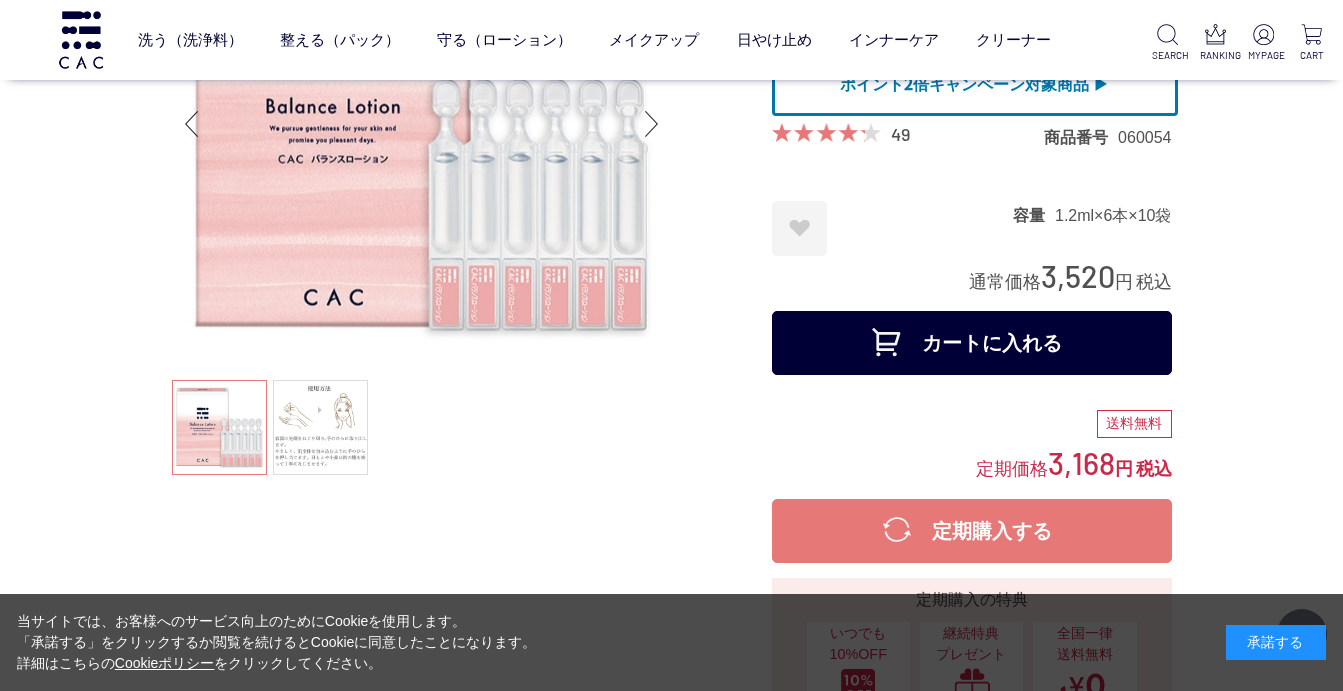 click on "カートに入れる" at bounding box center (972, 343) 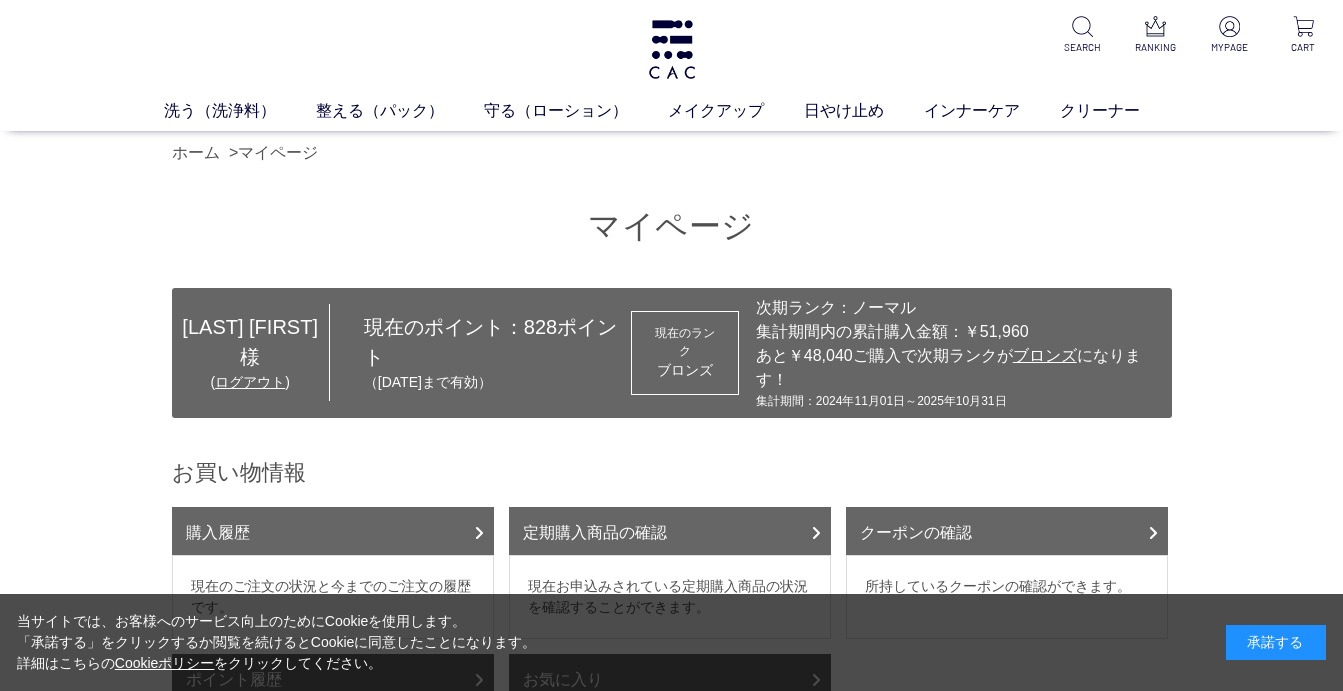 scroll, scrollTop: 0, scrollLeft: 0, axis: both 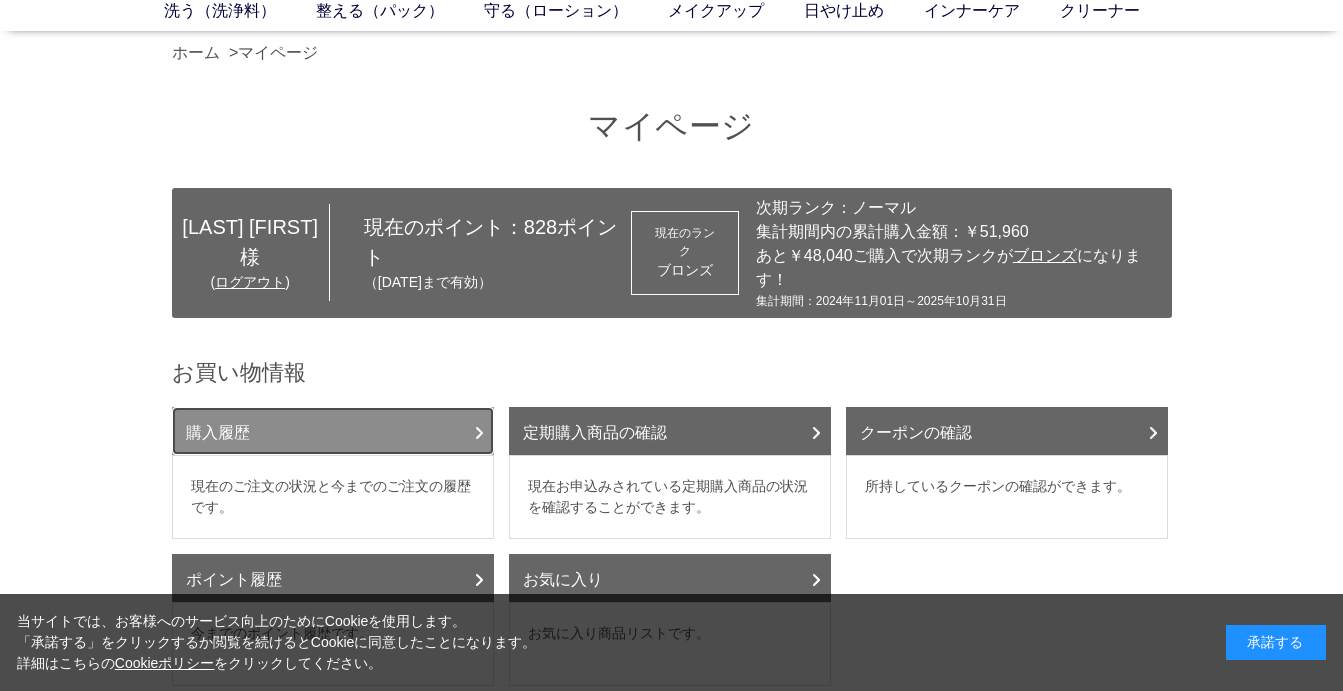 click at bounding box center [479, 433] 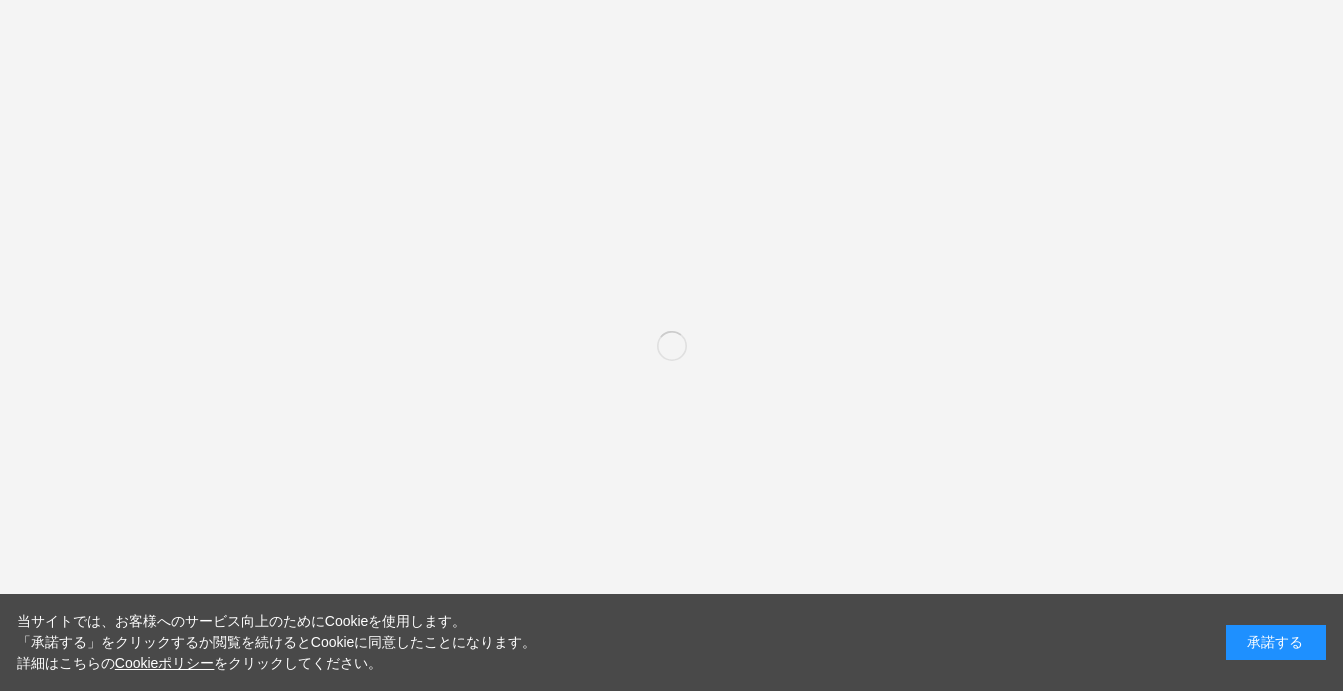 scroll, scrollTop: 0, scrollLeft: 0, axis: both 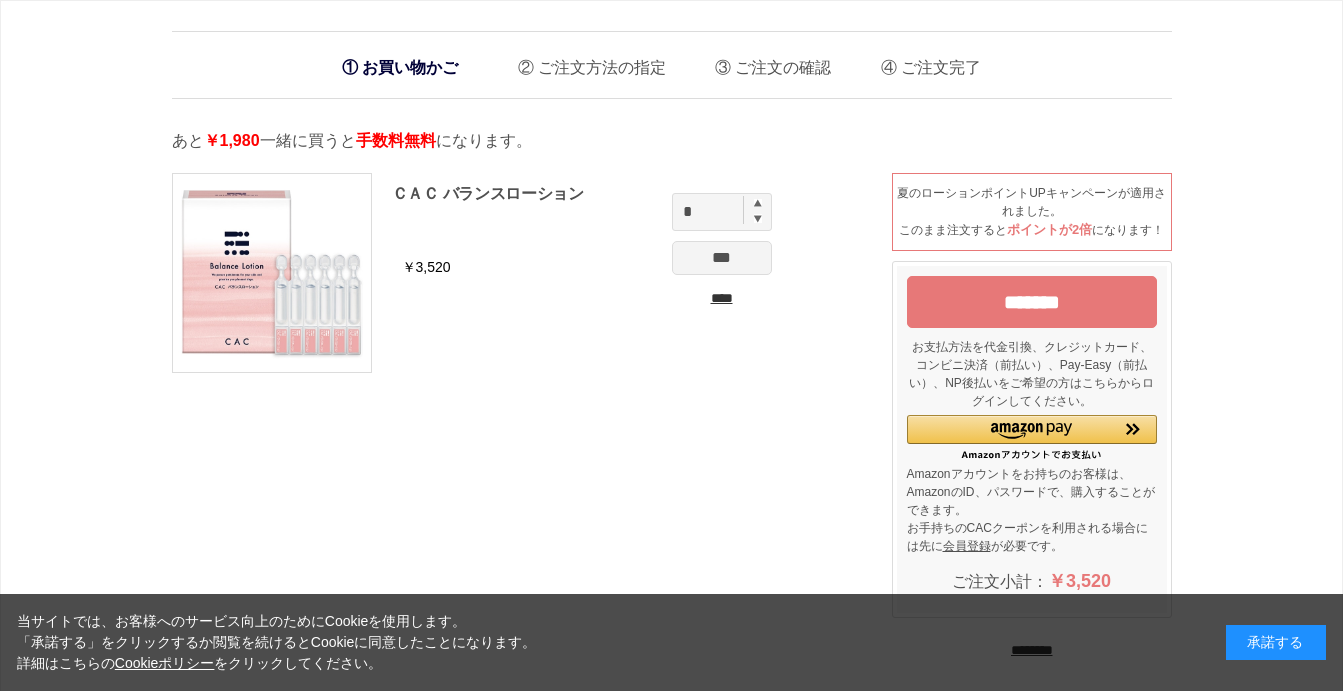 click at bounding box center (758, 203) 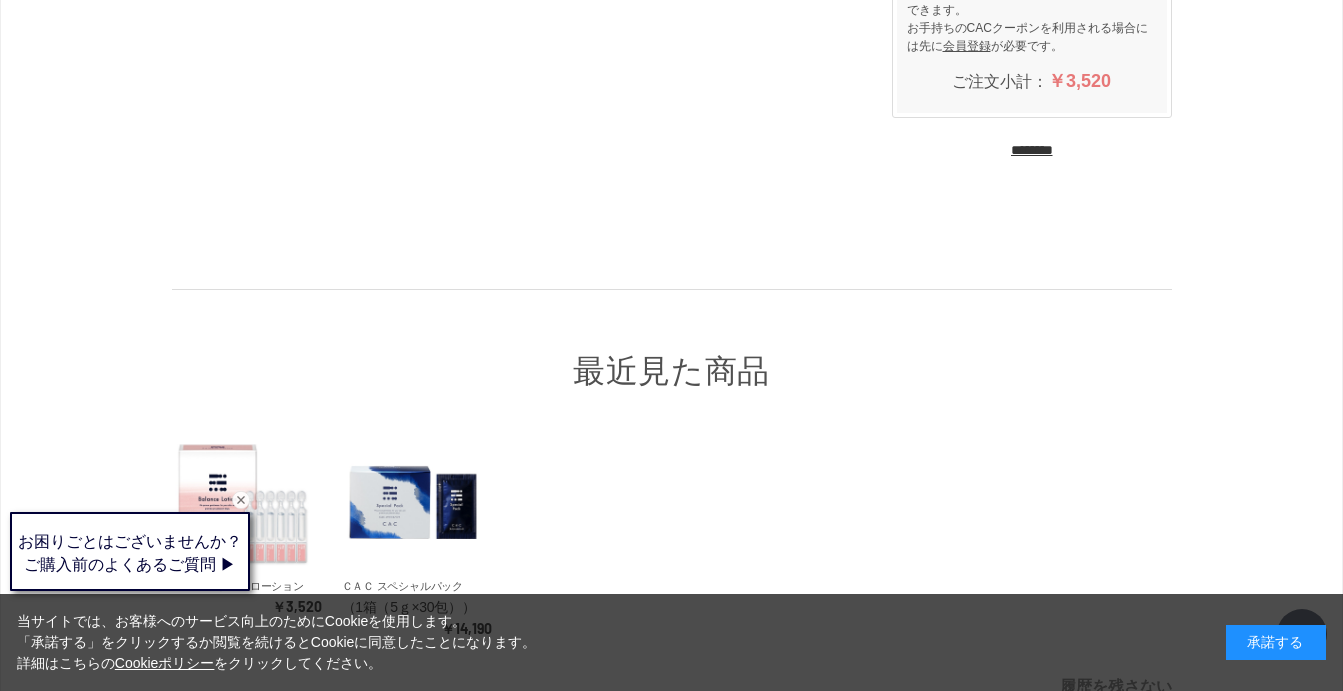 scroll, scrollTop: 100, scrollLeft: 0, axis: vertical 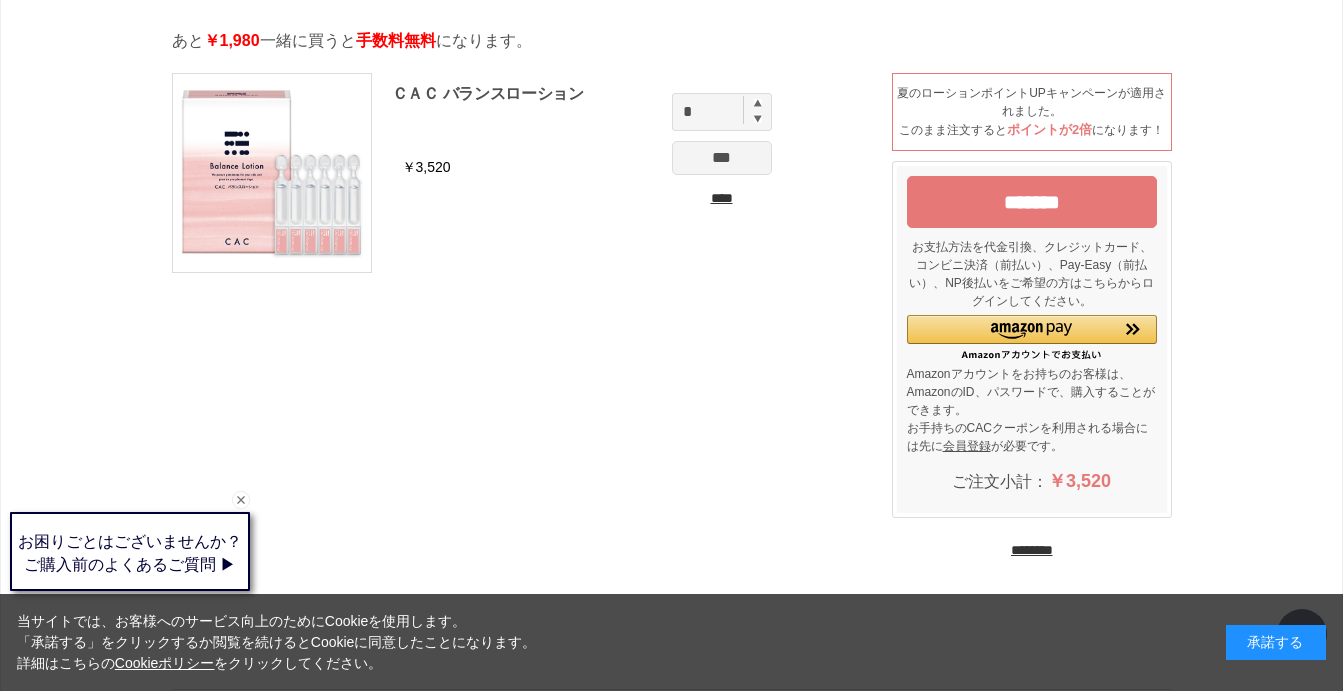 click on "********" at bounding box center [1032, 550] 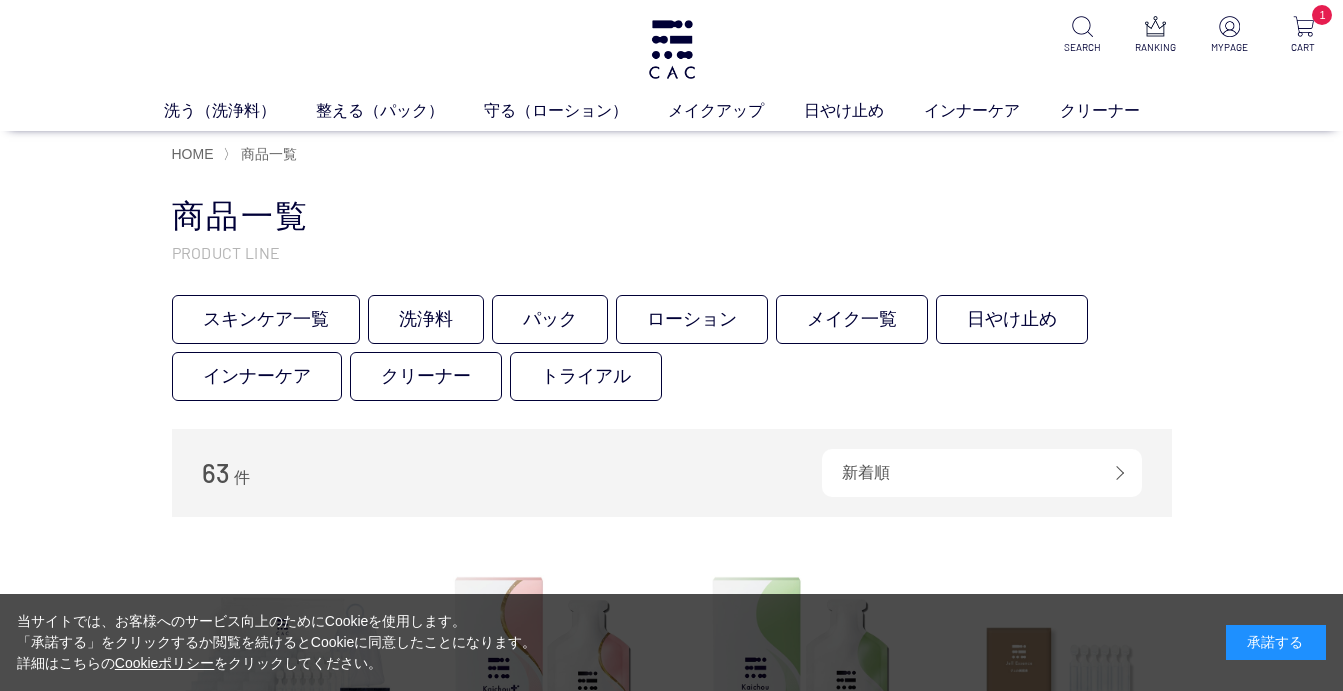 scroll, scrollTop: 0, scrollLeft: 0, axis: both 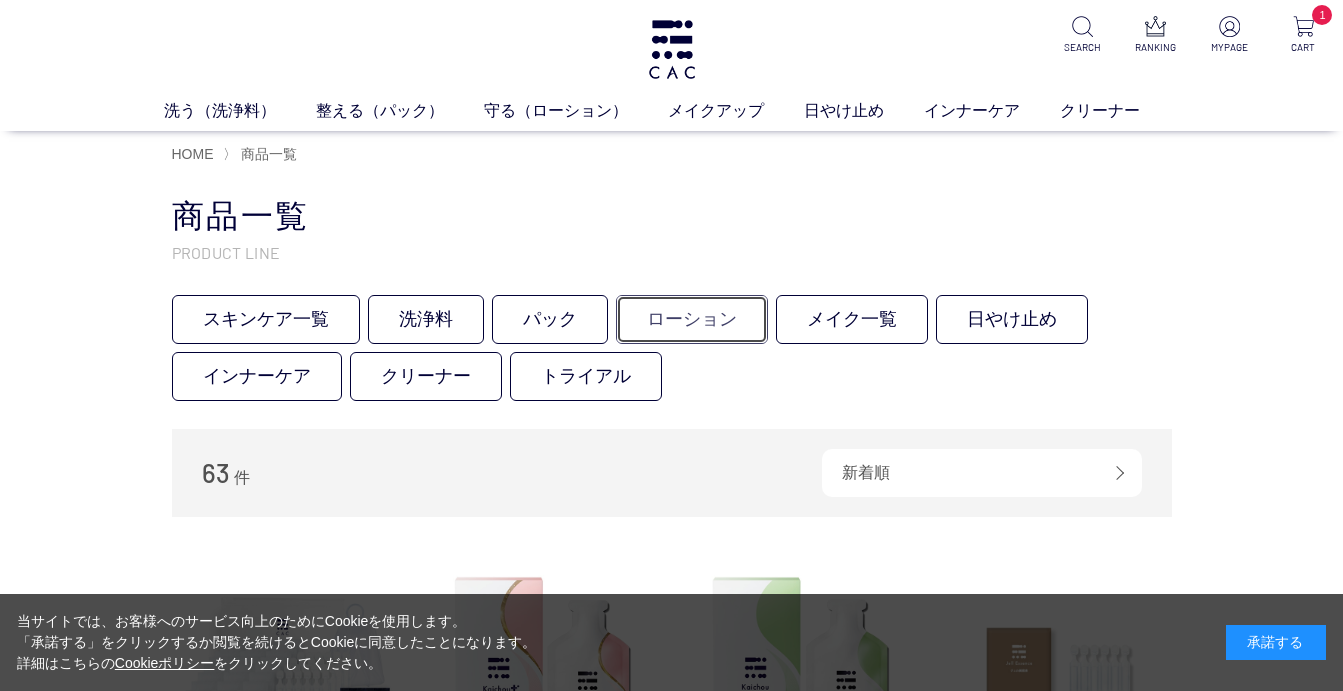 click on "ローション" at bounding box center (692, 319) 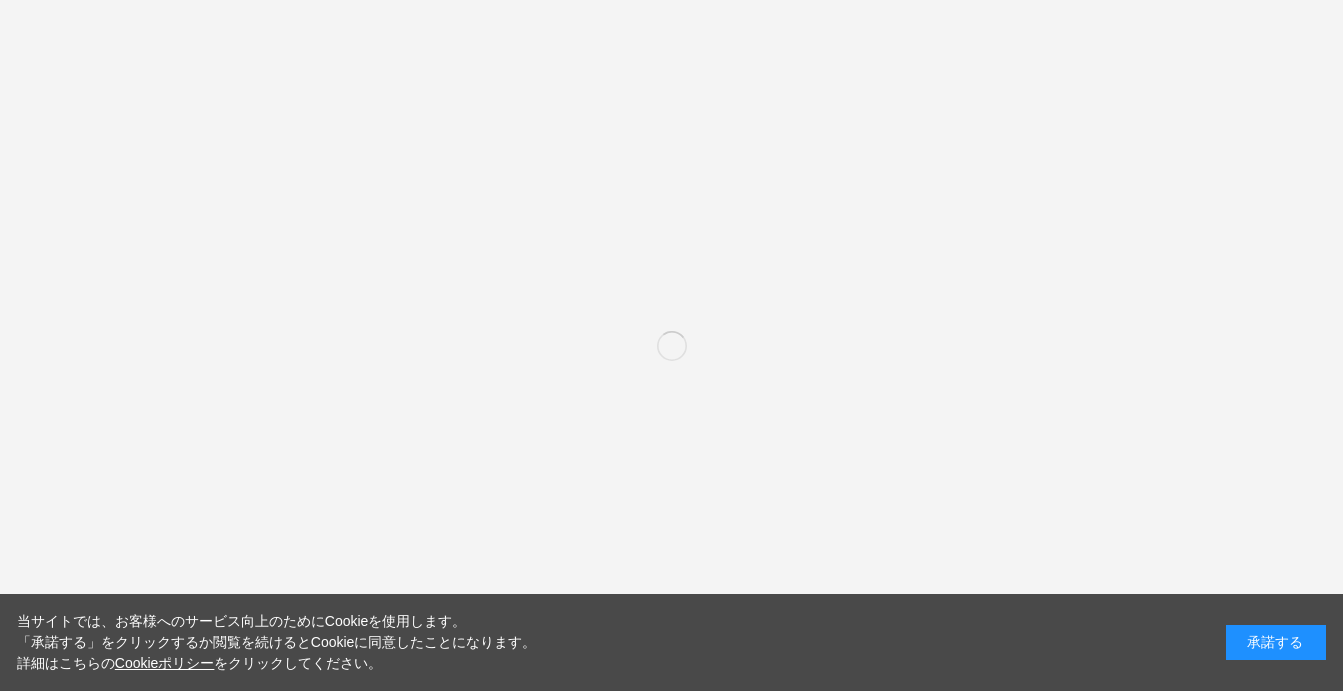 scroll, scrollTop: 0, scrollLeft: 0, axis: both 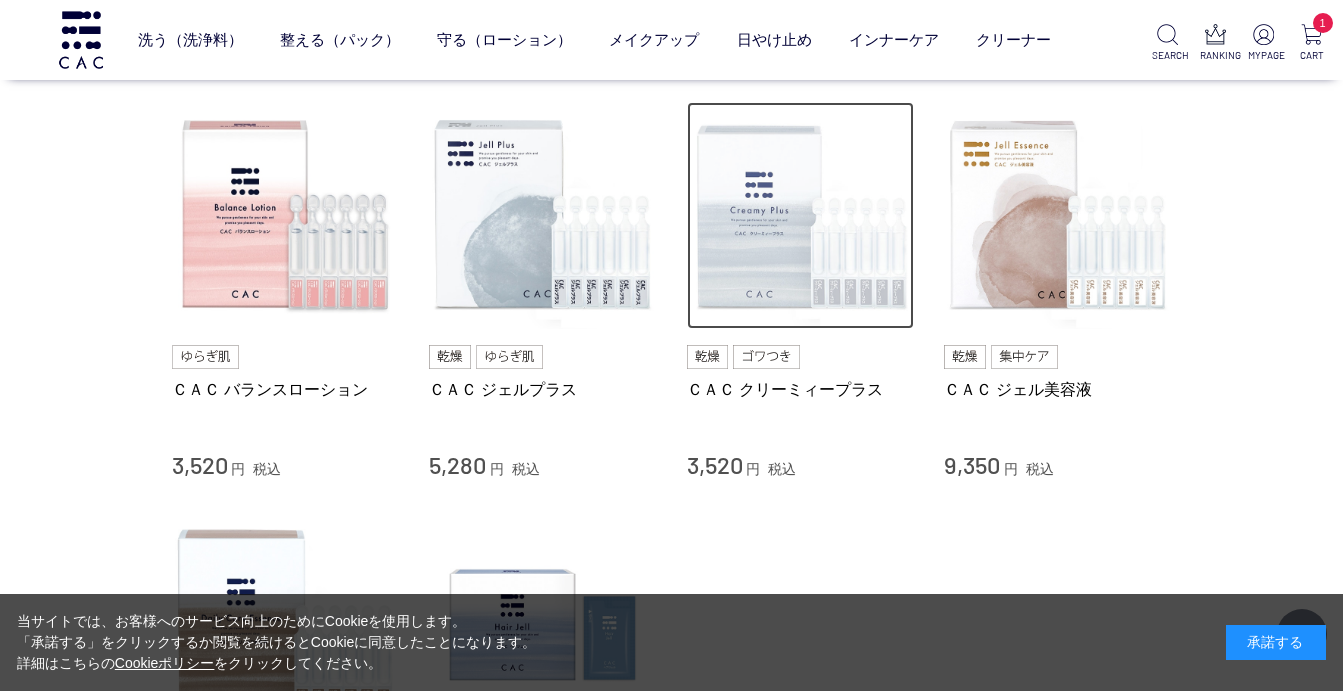 click at bounding box center (801, 216) 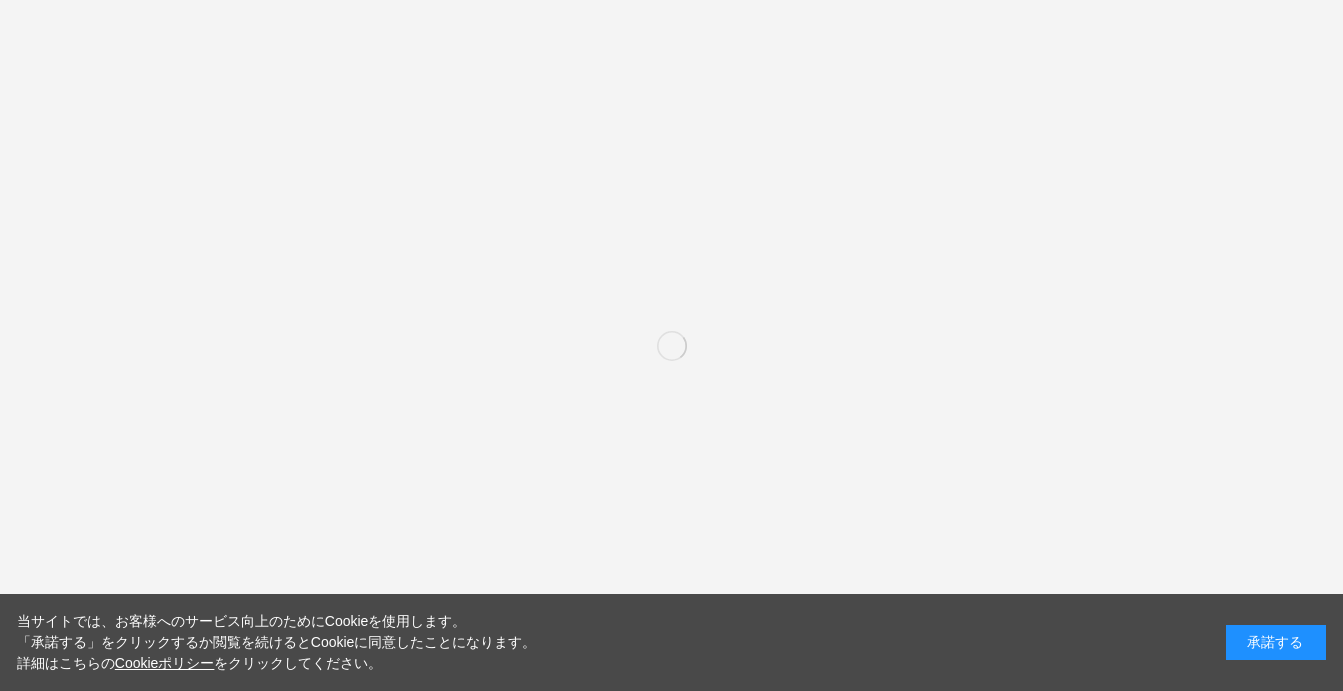 scroll, scrollTop: 0, scrollLeft: 0, axis: both 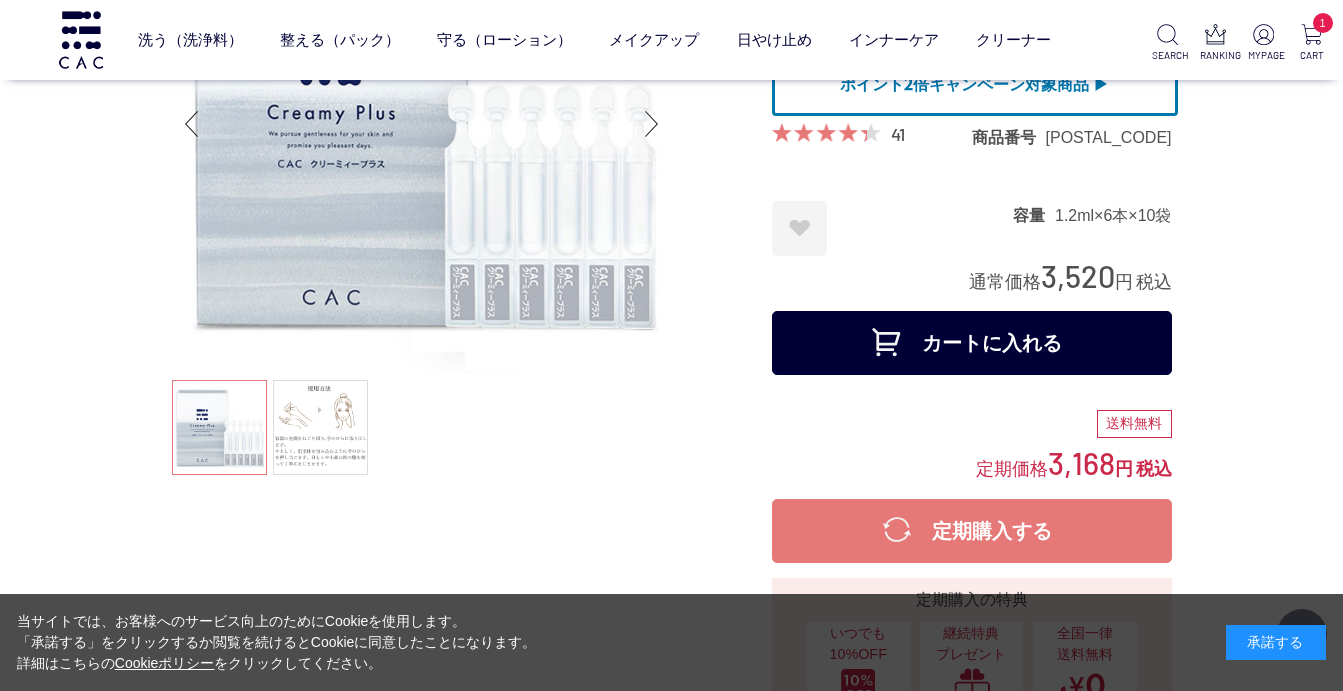 click on "カートに入れる" at bounding box center [972, 343] 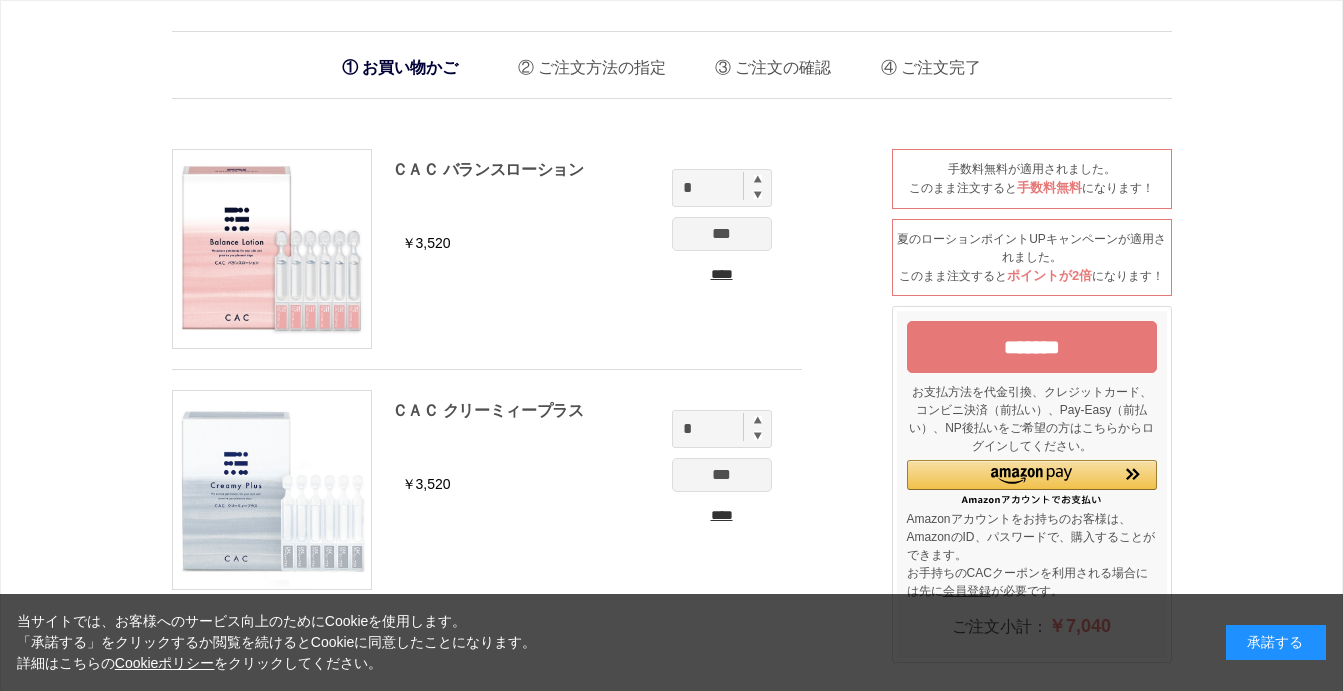 scroll, scrollTop: 0, scrollLeft: 0, axis: both 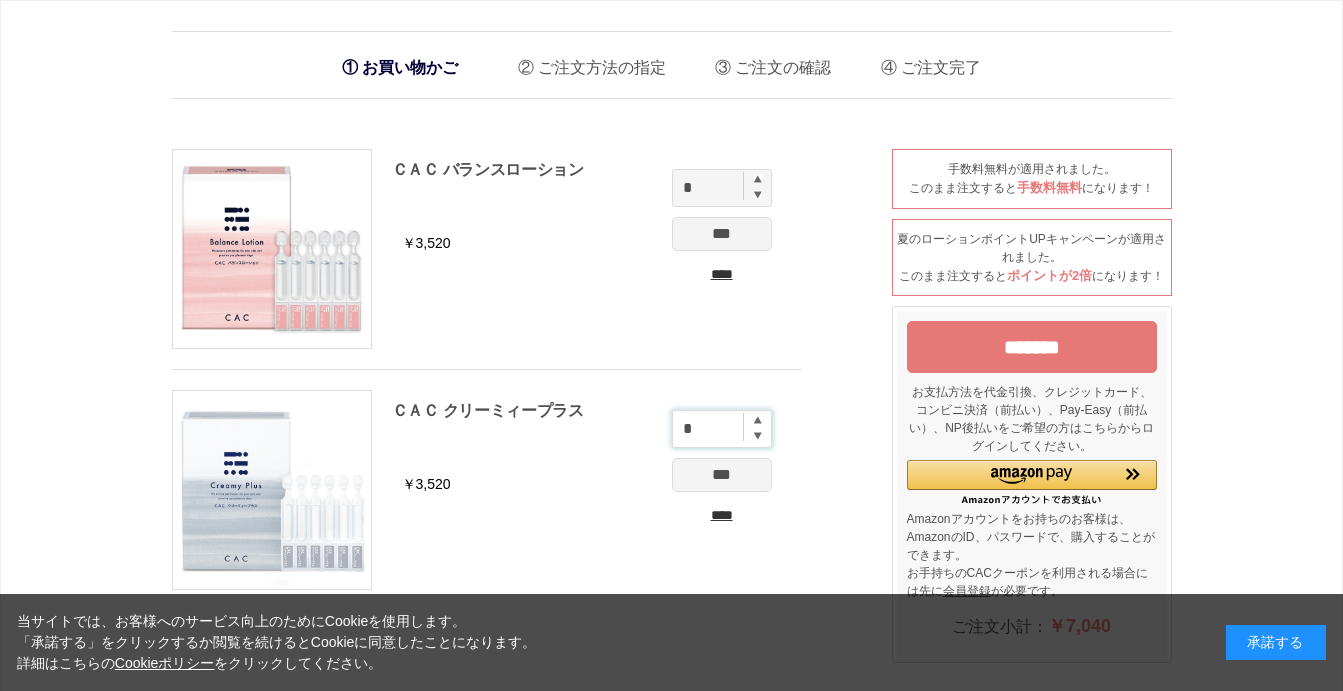 click on "*" at bounding box center [722, 429] 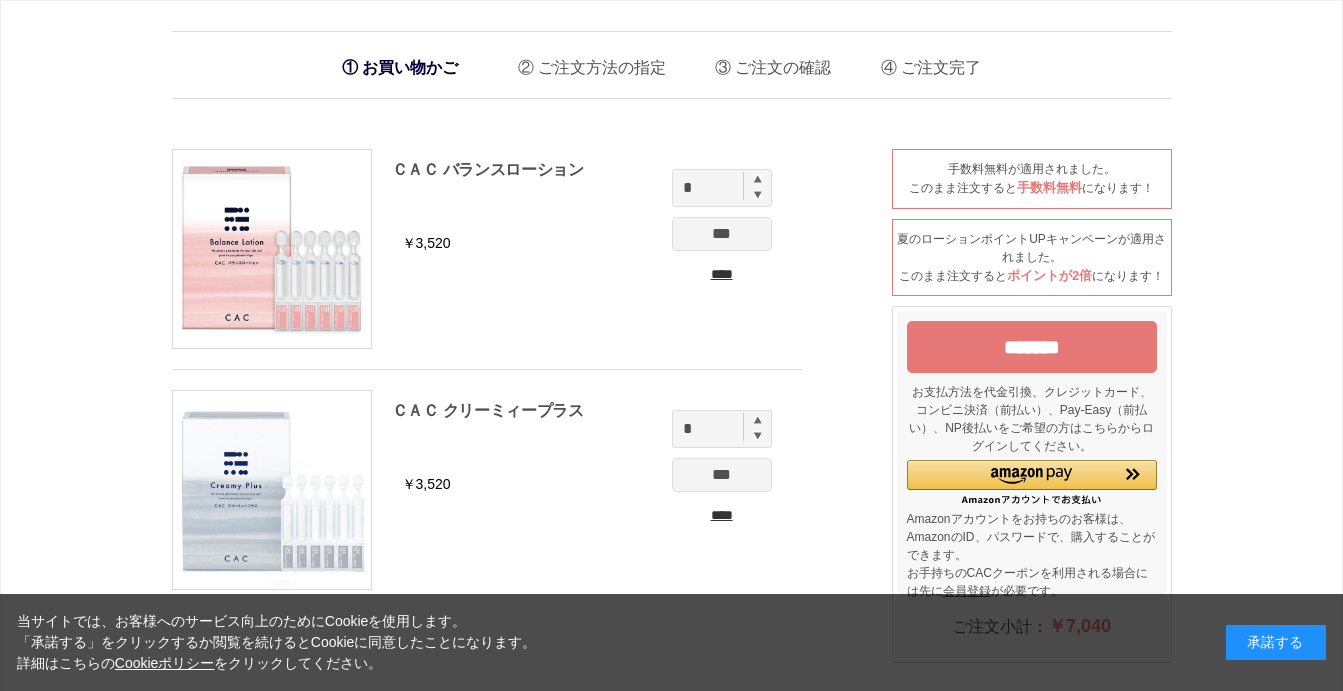 click at bounding box center [758, 420] 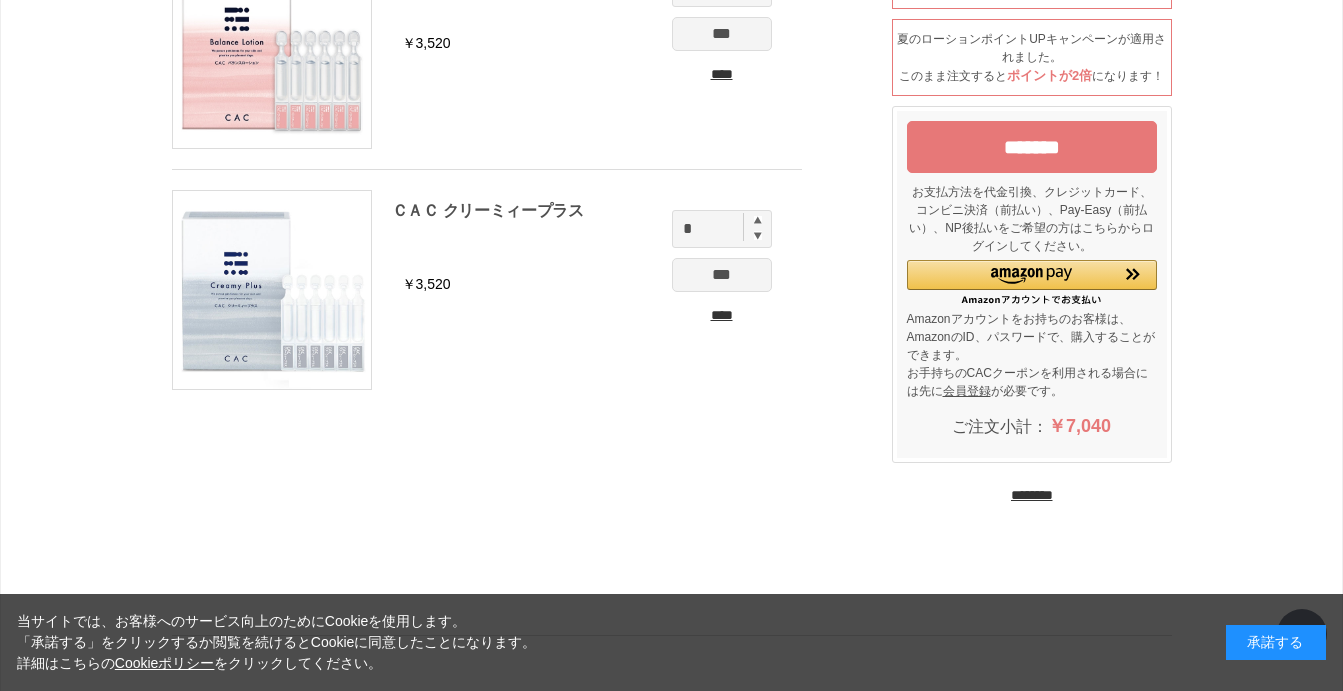 click on "********" at bounding box center (1032, 495) 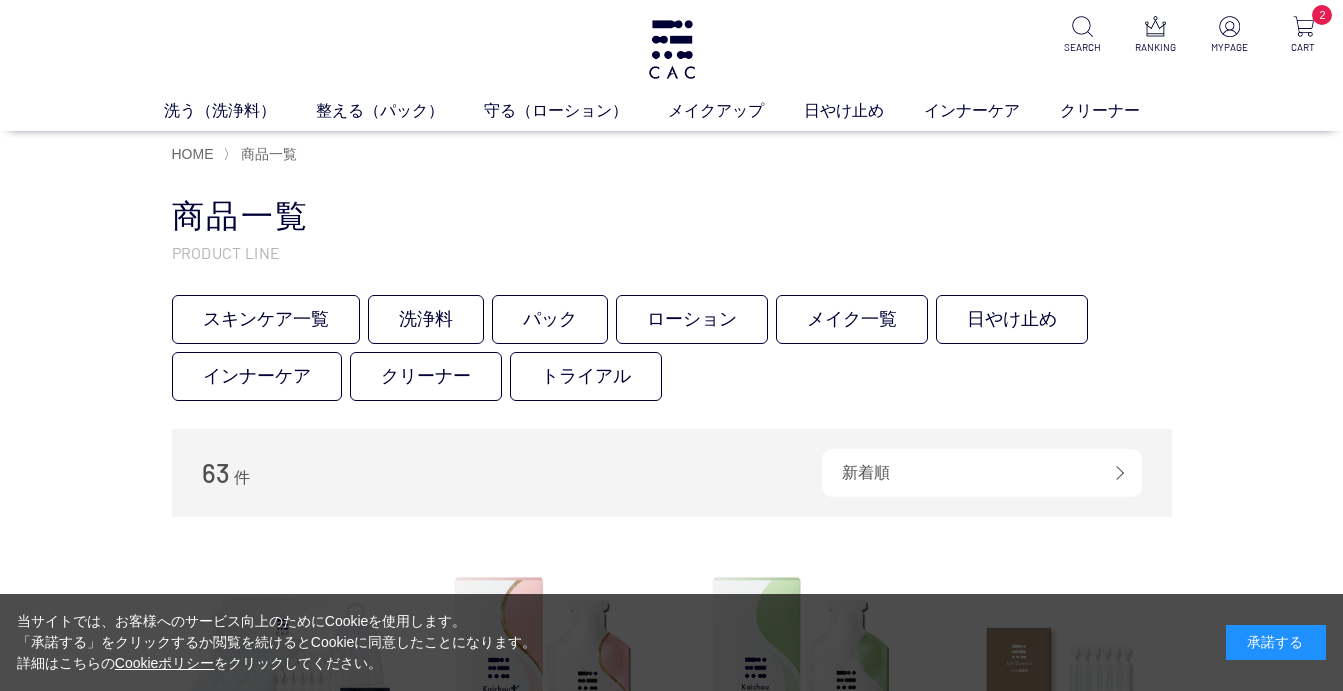 scroll, scrollTop: 0, scrollLeft: 0, axis: both 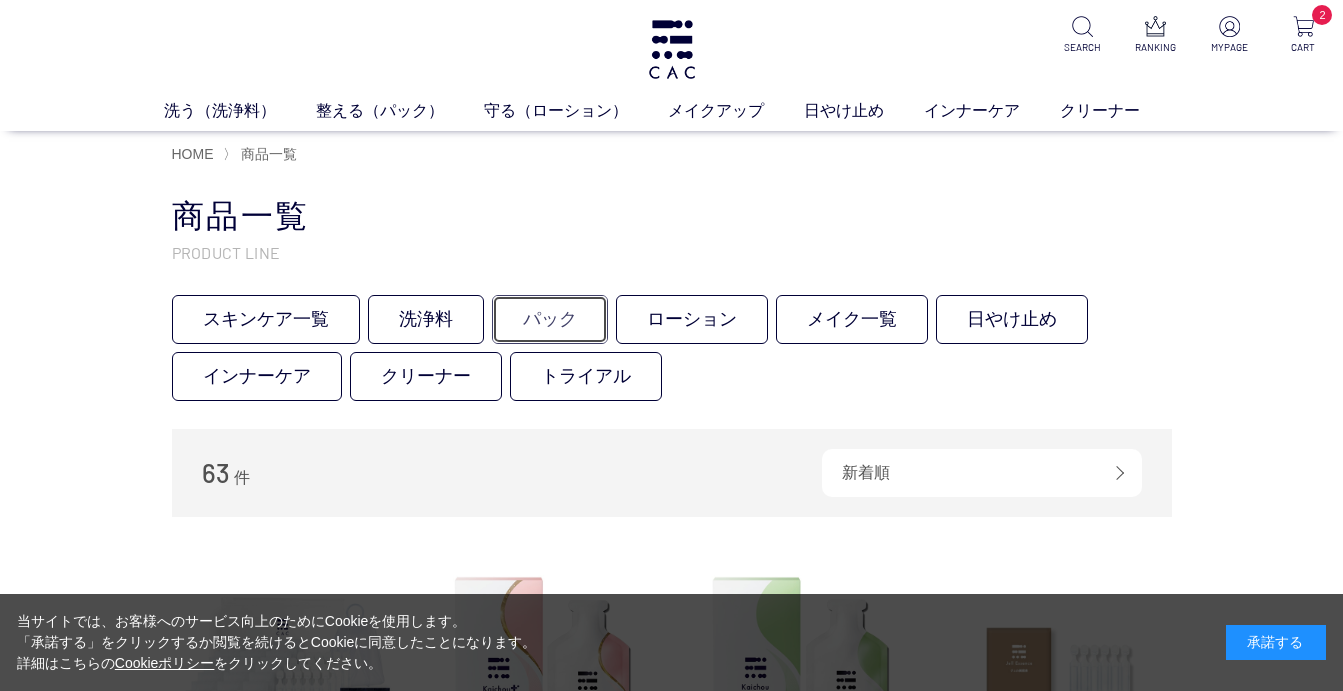 click on "パック" at bounding box center [550, 319] 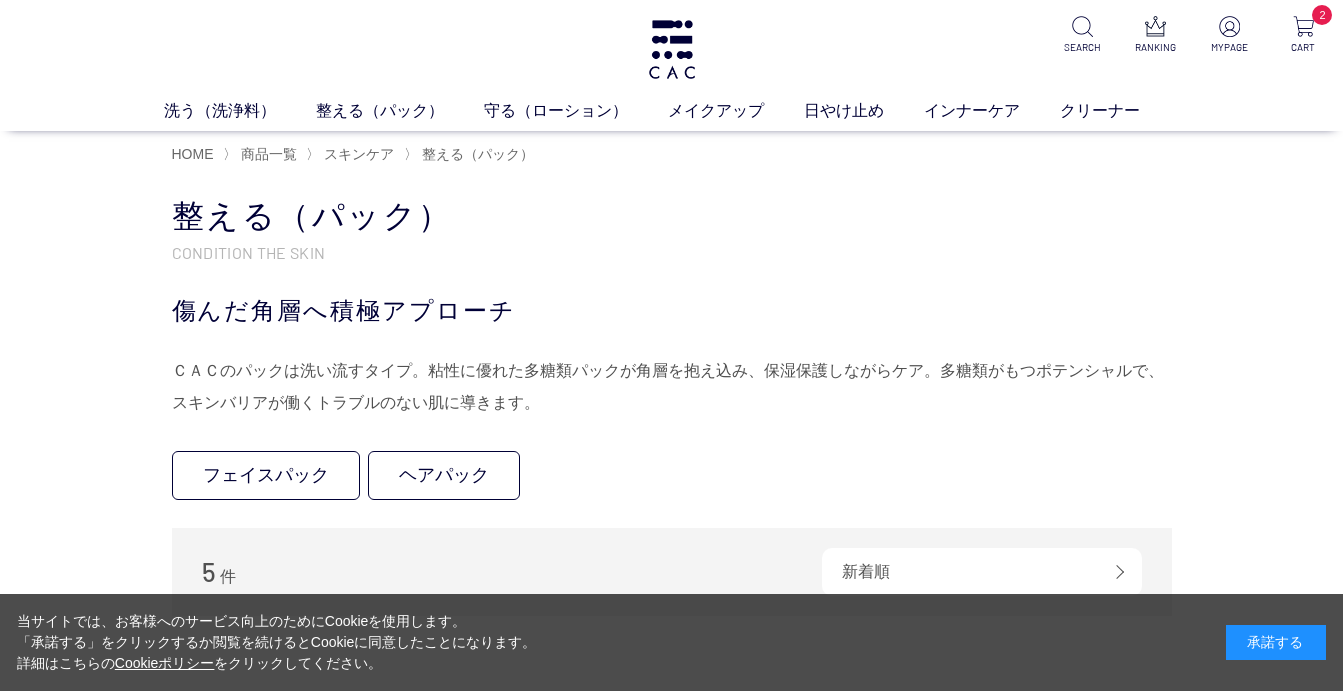 scroll, scrollTop: 0, scrollLeft: 0, axis: both 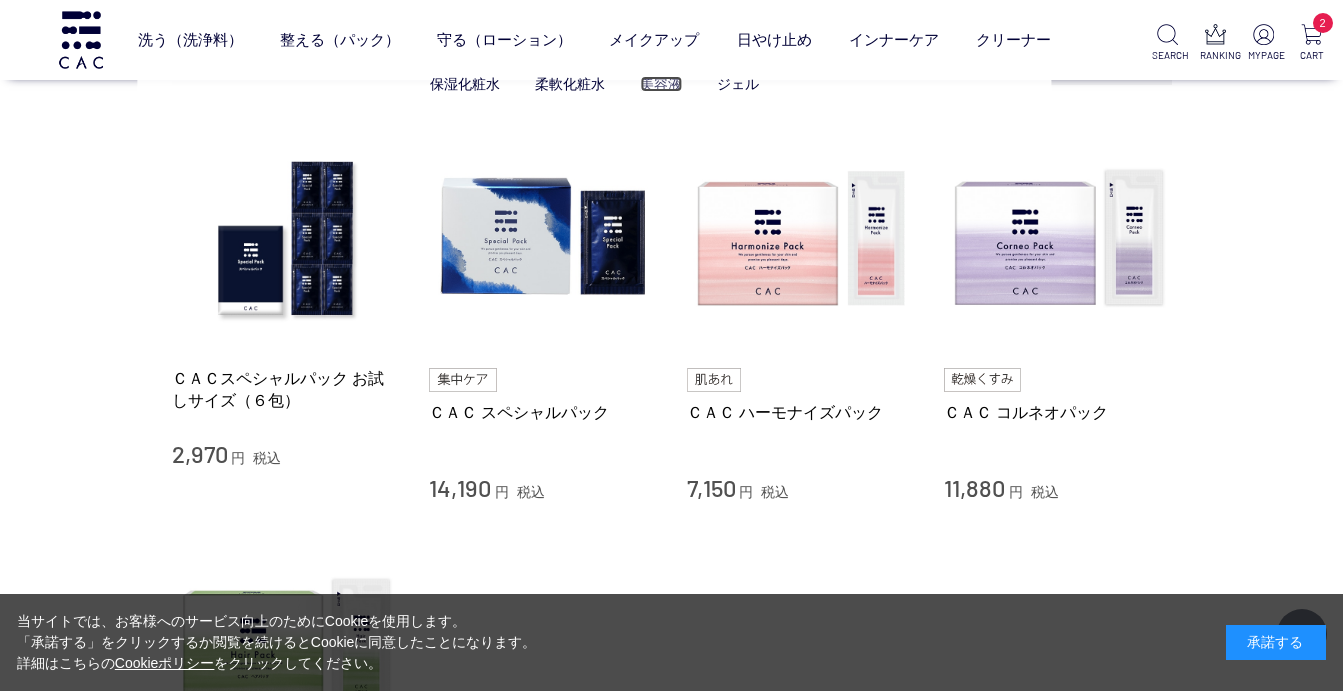 click on "美容液" at bounding box center [661, 84] 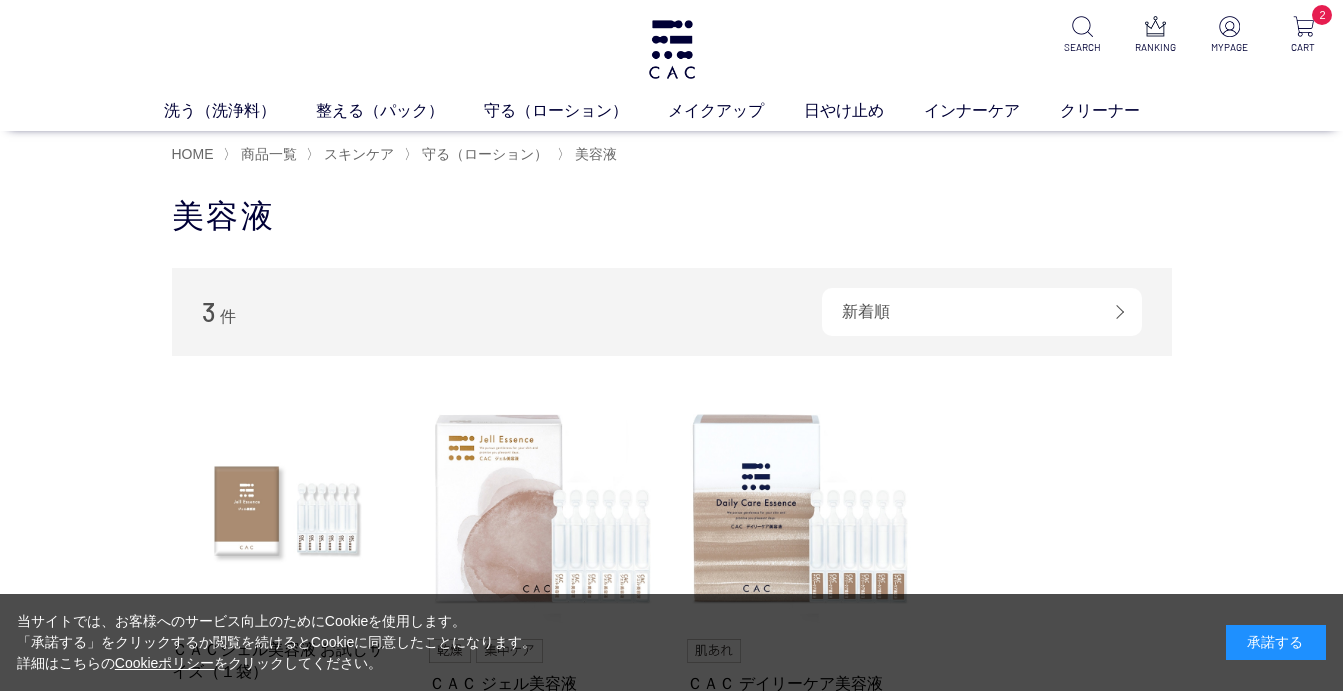 scroll, scrollTop: 0, scrollLeft: 0, axis: both 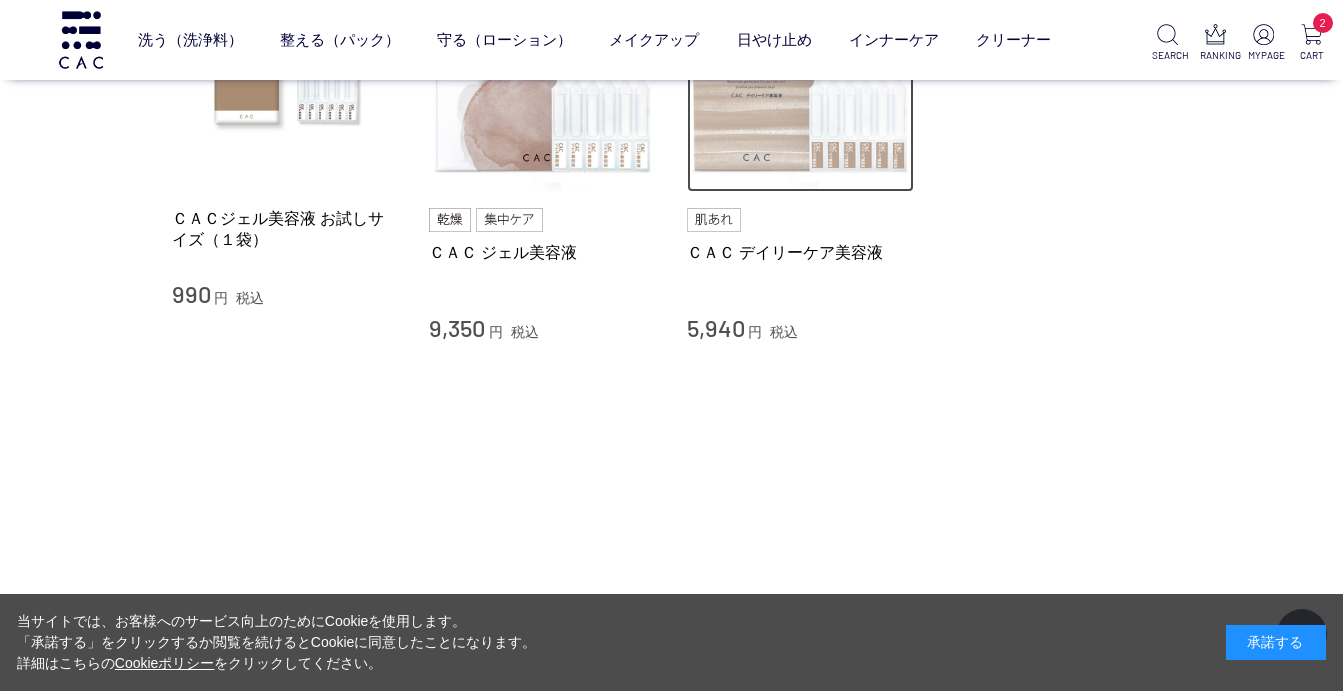 click at bounding box center [801, 79] 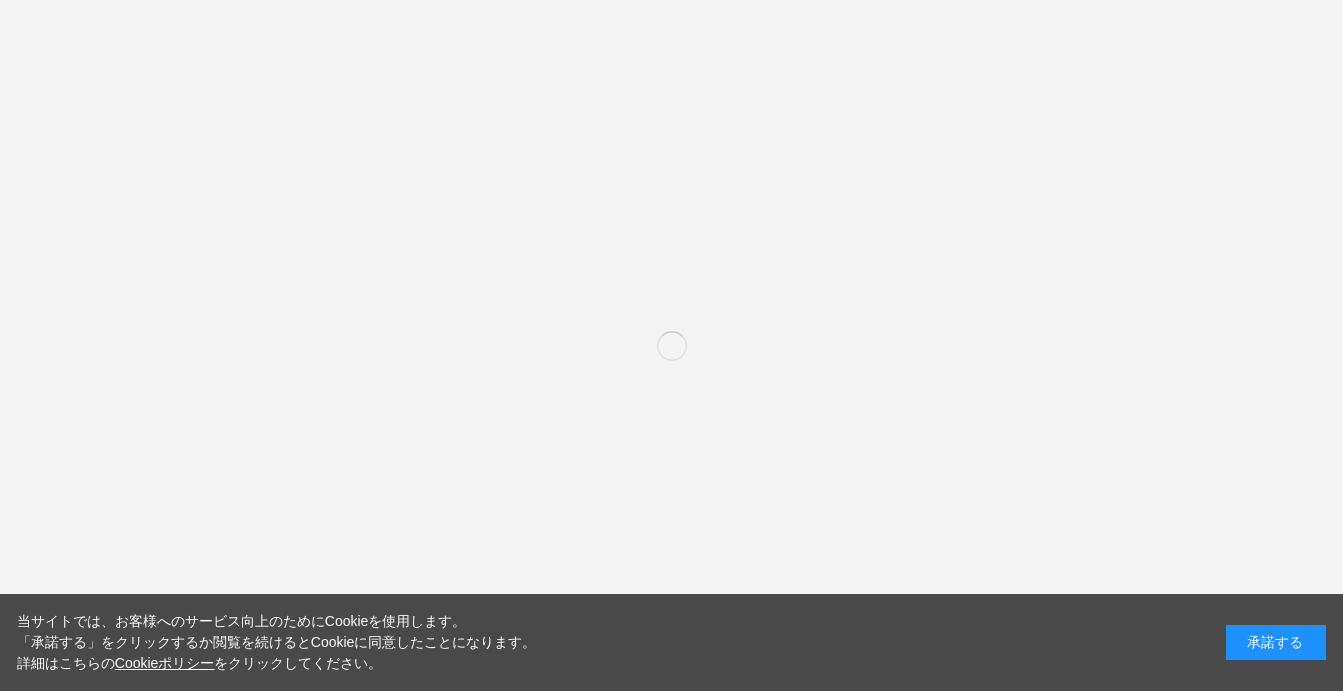 scroll, scrollTop: 0, scrollLeft: 0, axis: both 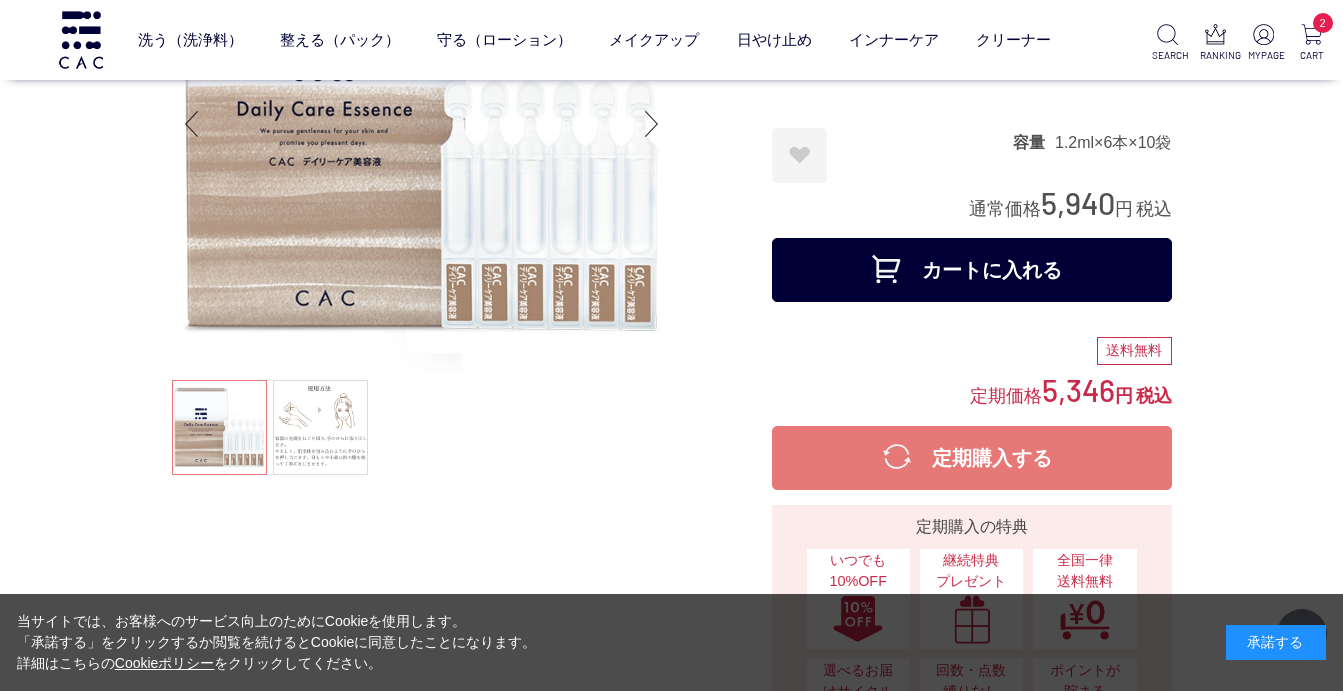 click on "カートに入れる" at bounding box center (972, 270) 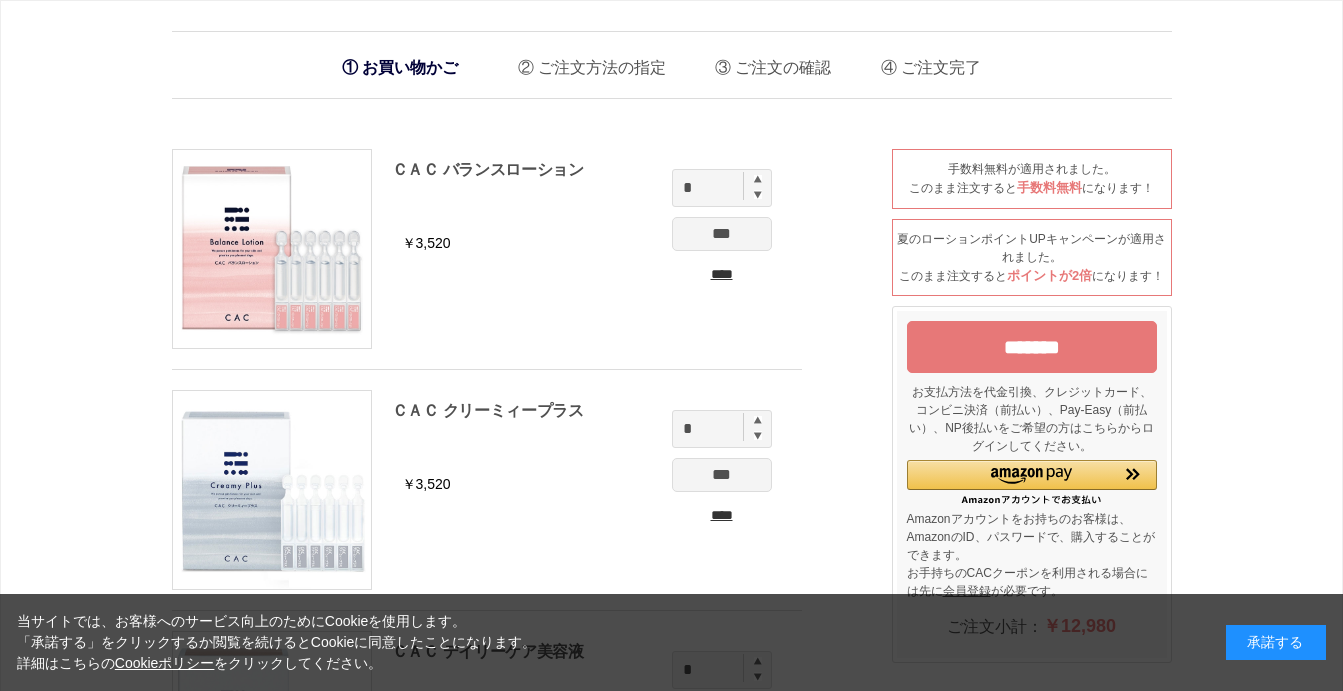 scroll, scrollTop: 0, scrollLeft: 0, axis: both 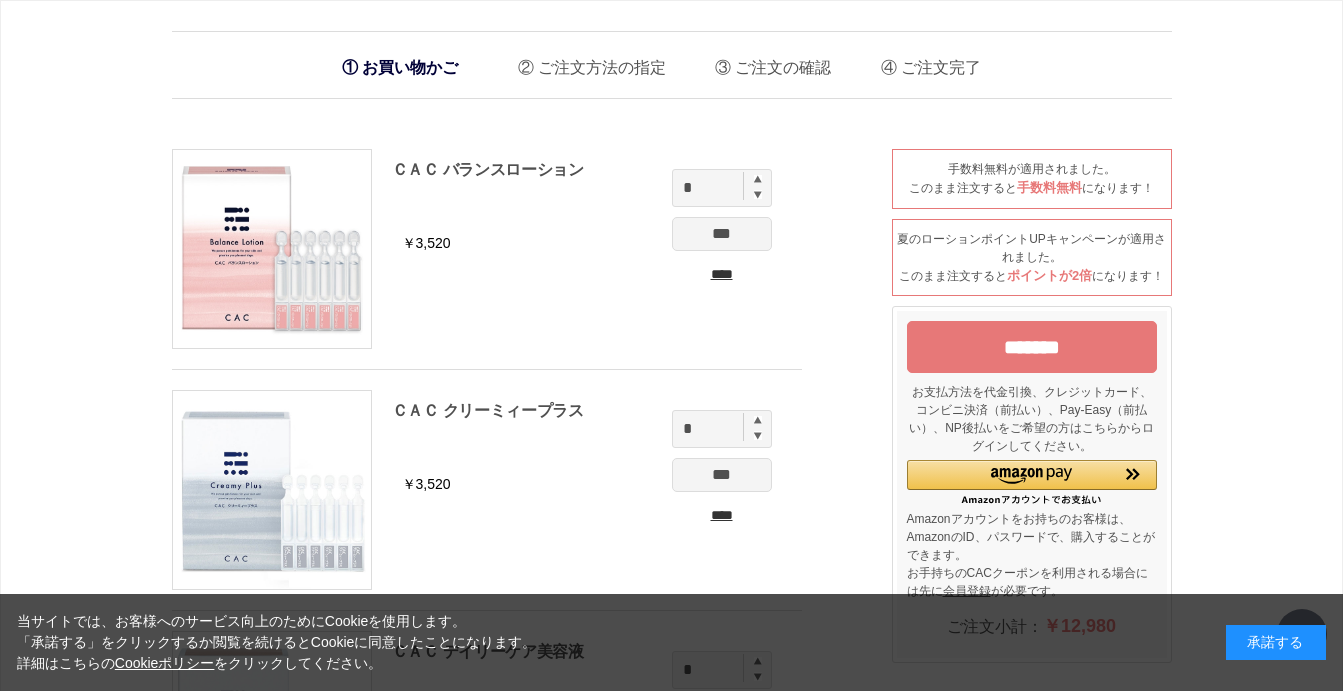 click at bounding box center [758, 179] 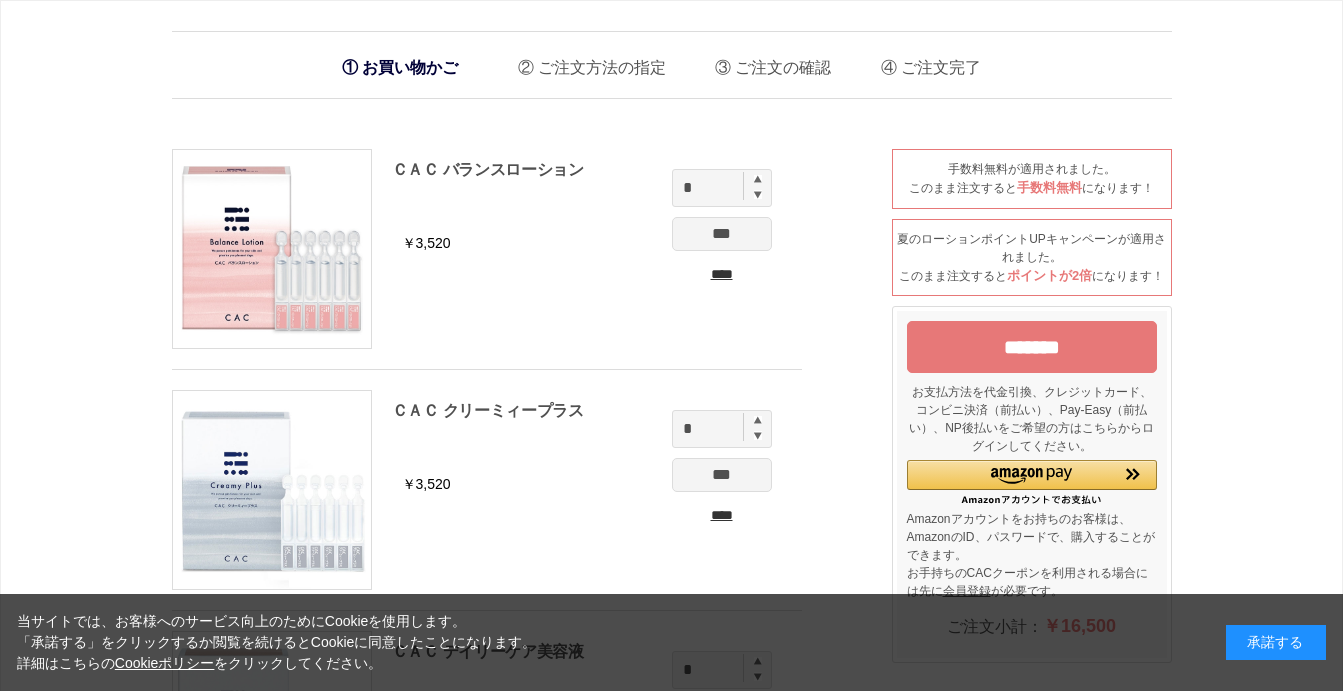 scroll, scrollTop: 0, scrollLeft: 0, axis: both 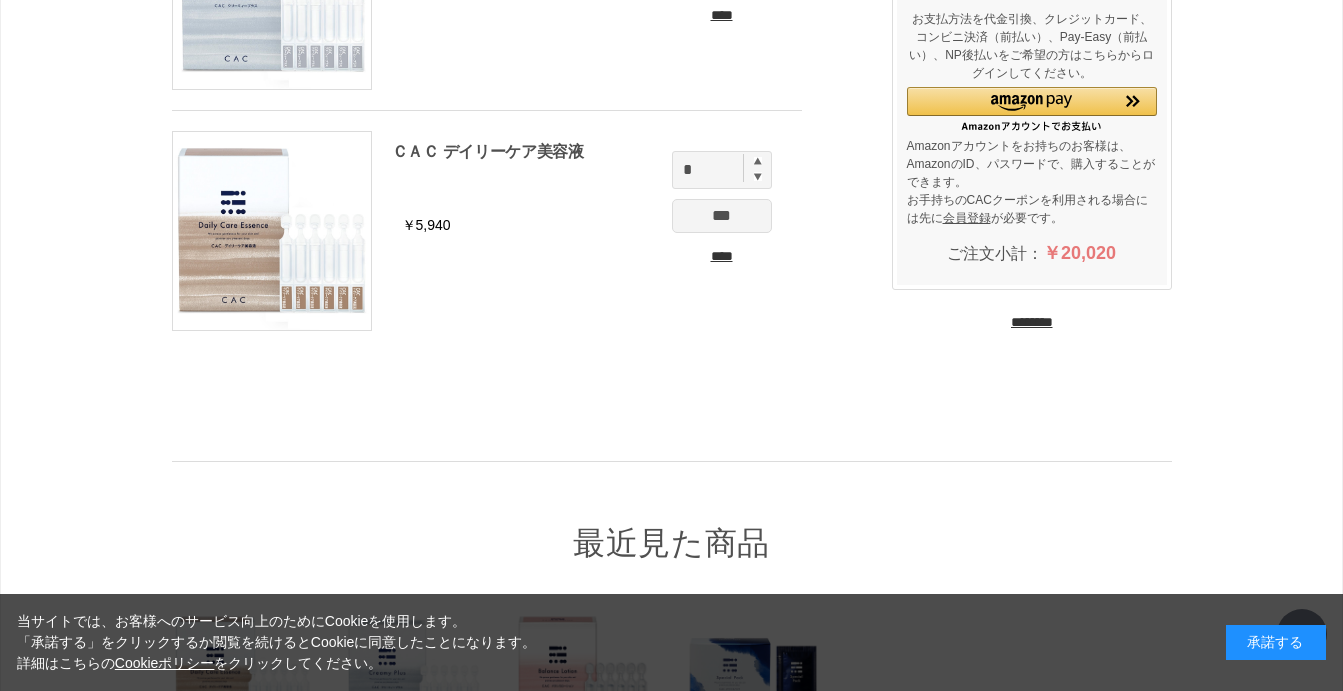 click on "********" at bounding box center [1032, 322] 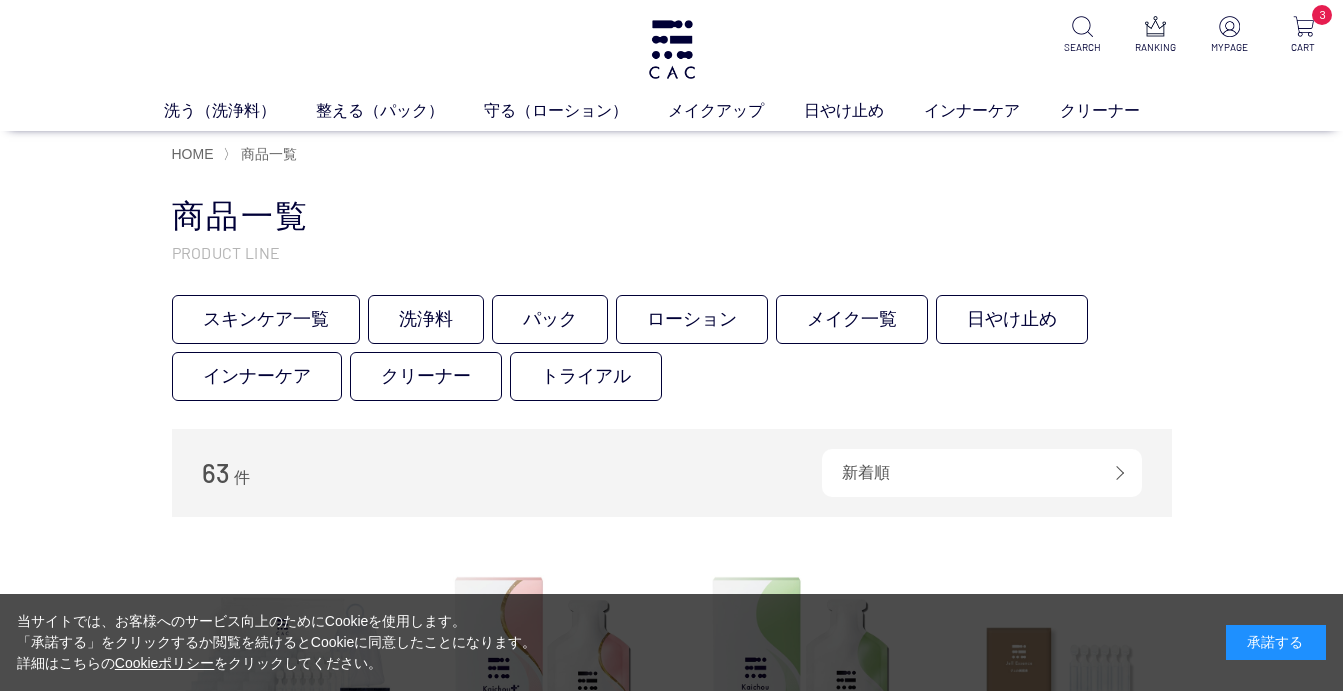 scroll, scrollTop: 0, scrollLeft: 0, axis: both 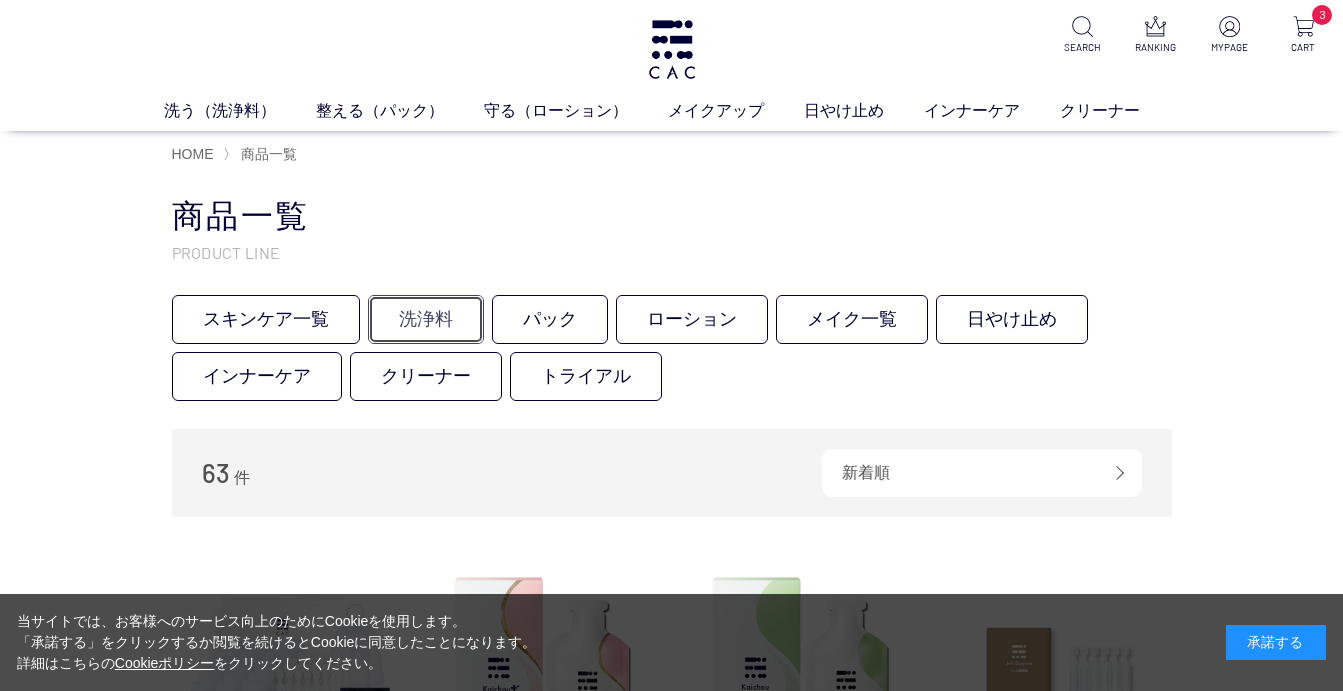 click on "洗浄料" at bounding box center (426, 319) 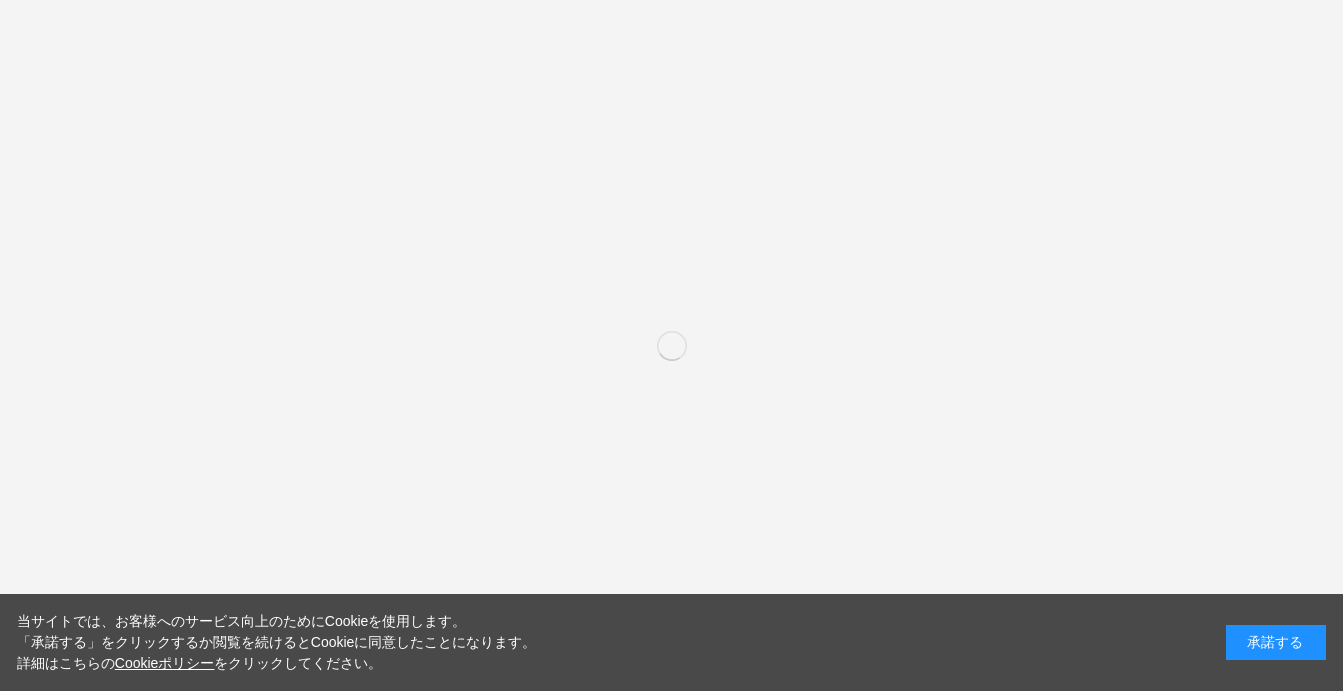 scroll, scrollTop: 0, scrollLeft: 0, axis: both 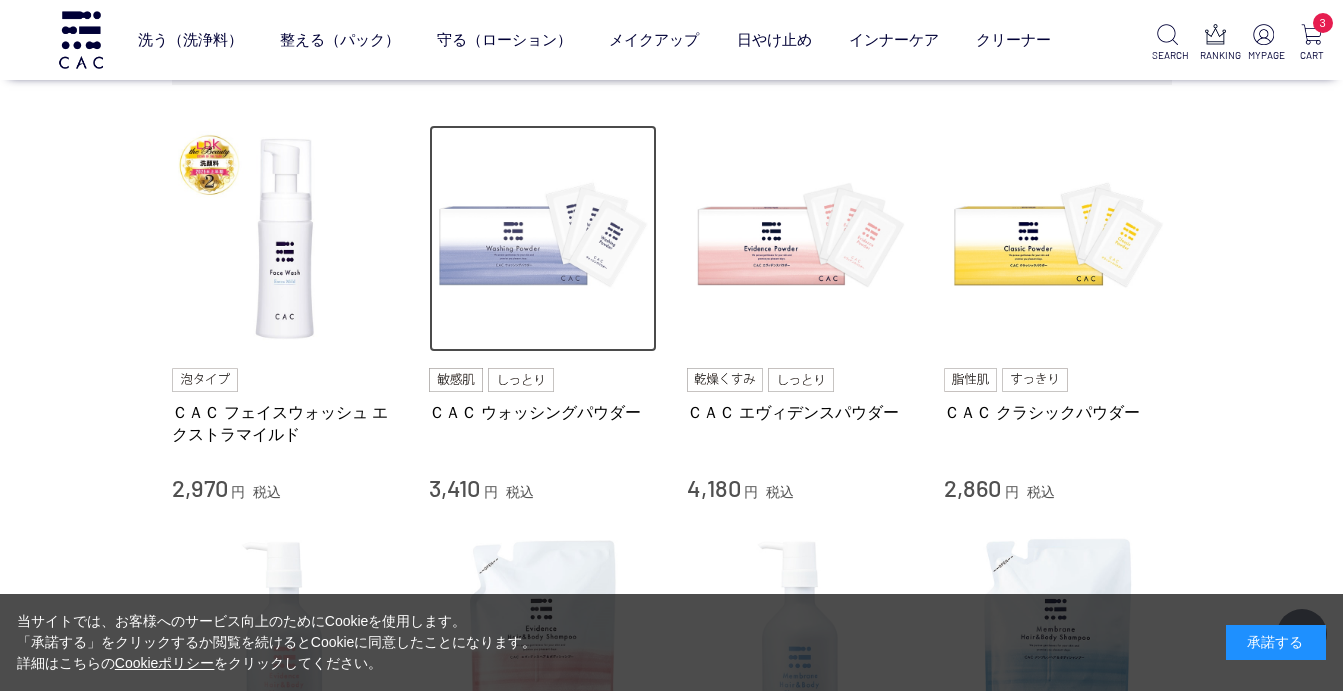 click at bounding box center (543, 239) 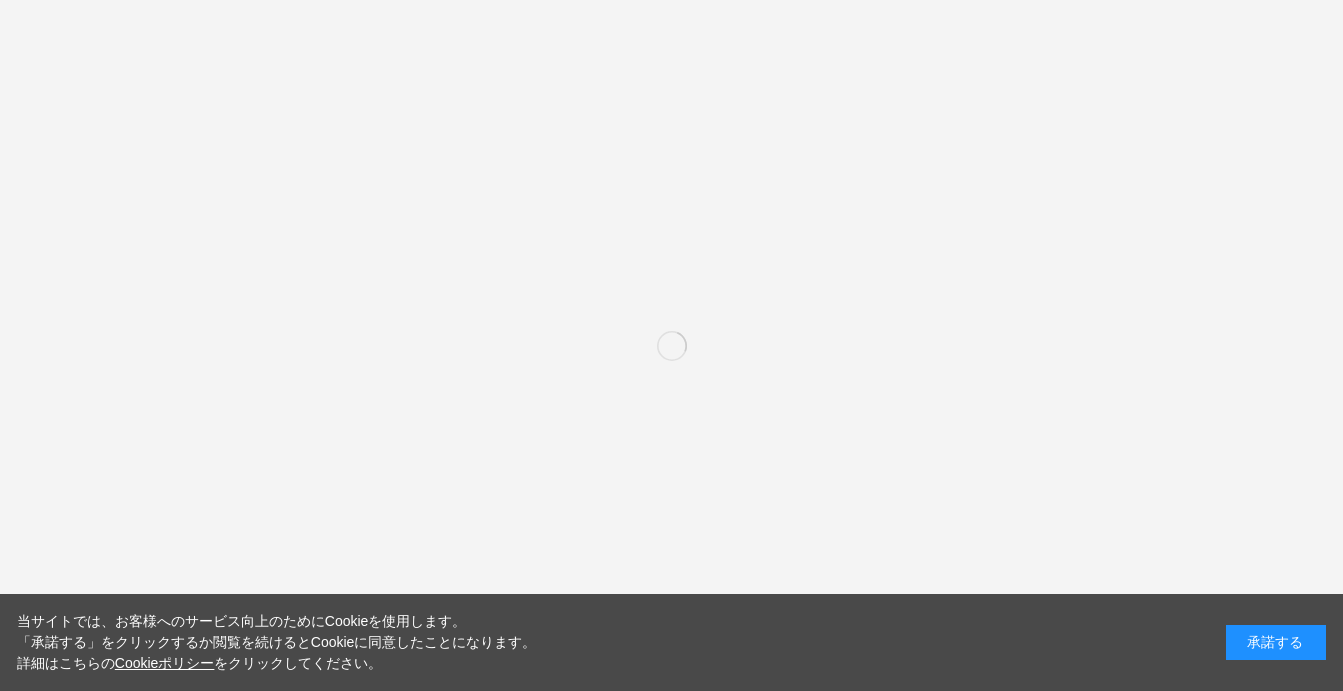 scroll, scrollTop: 0, scrollLeft: 0, axis: both 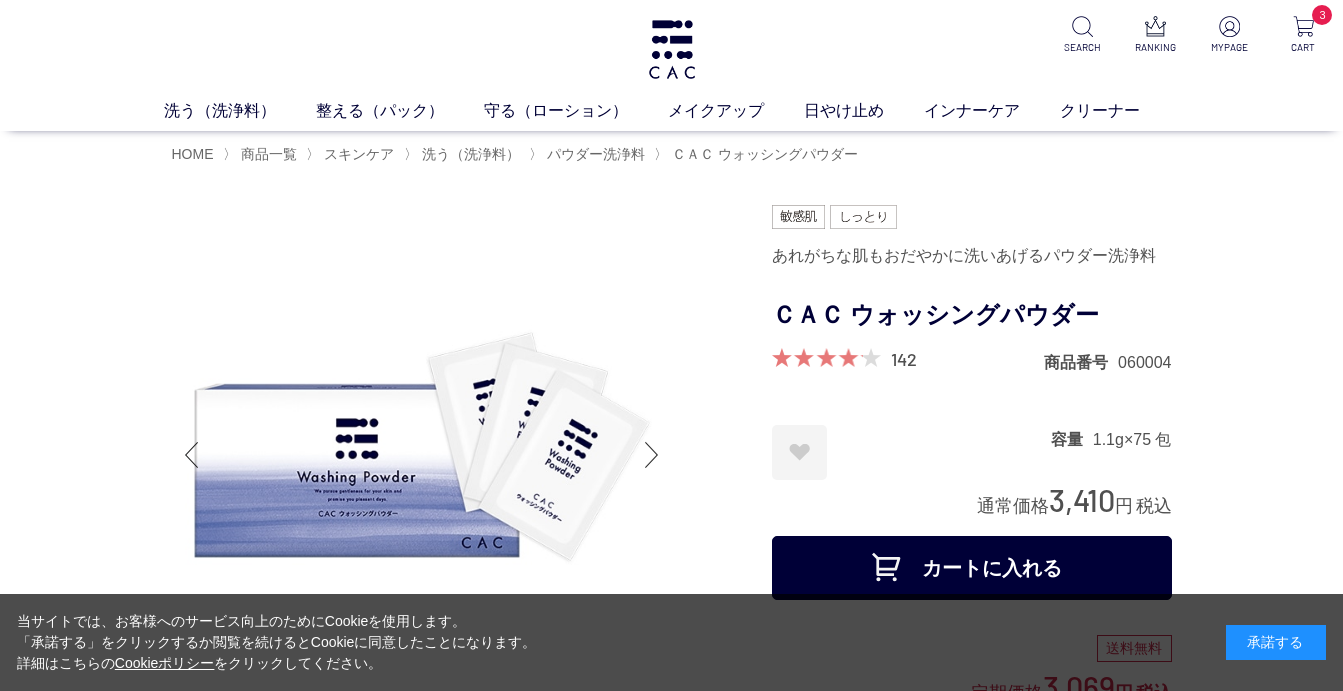 click on "カートに入れる" at bounding box center [972, 568] 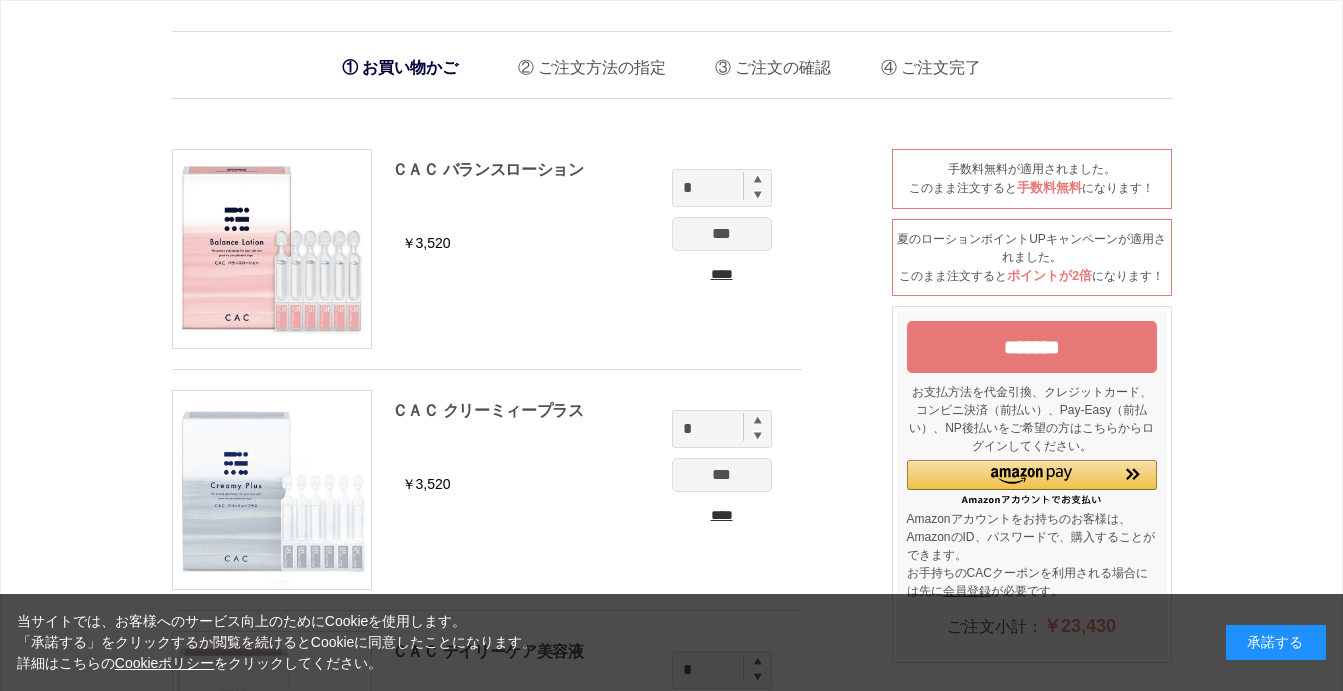 scroll, scrollTop: 0, scrollLeft: 0, axis: both 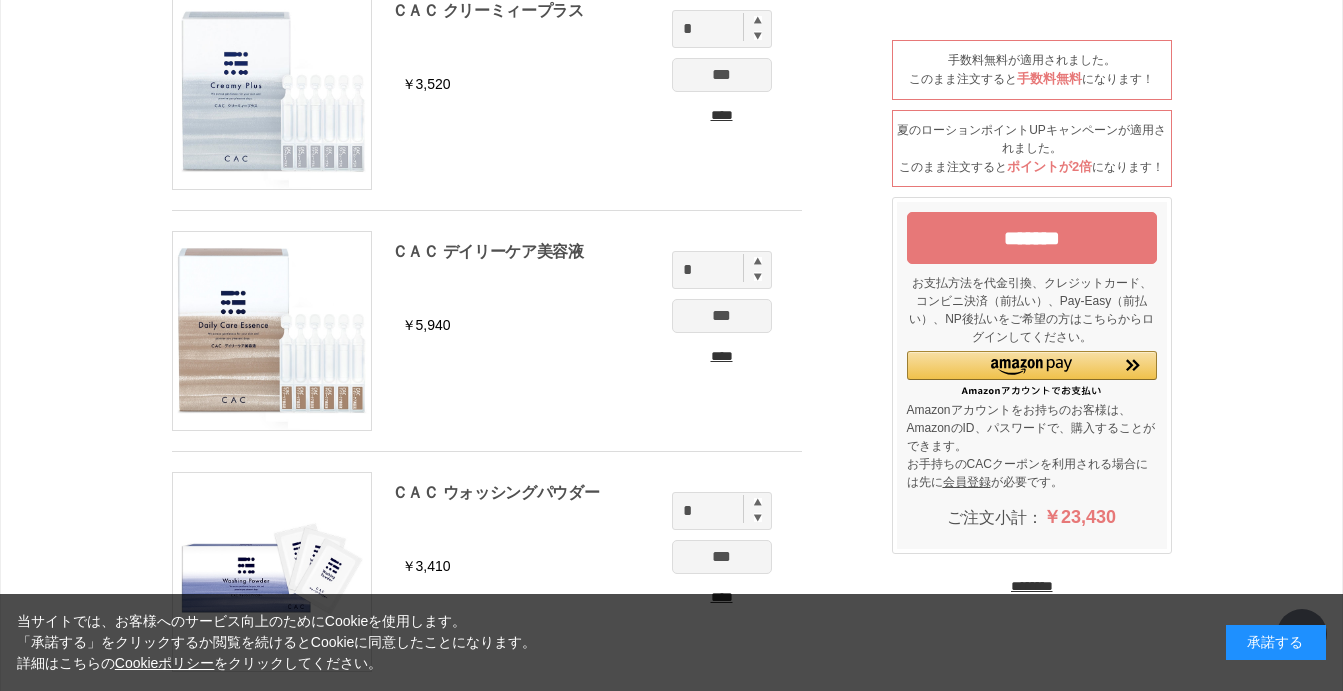 click on "*******" at bounding box center (1032, 238) 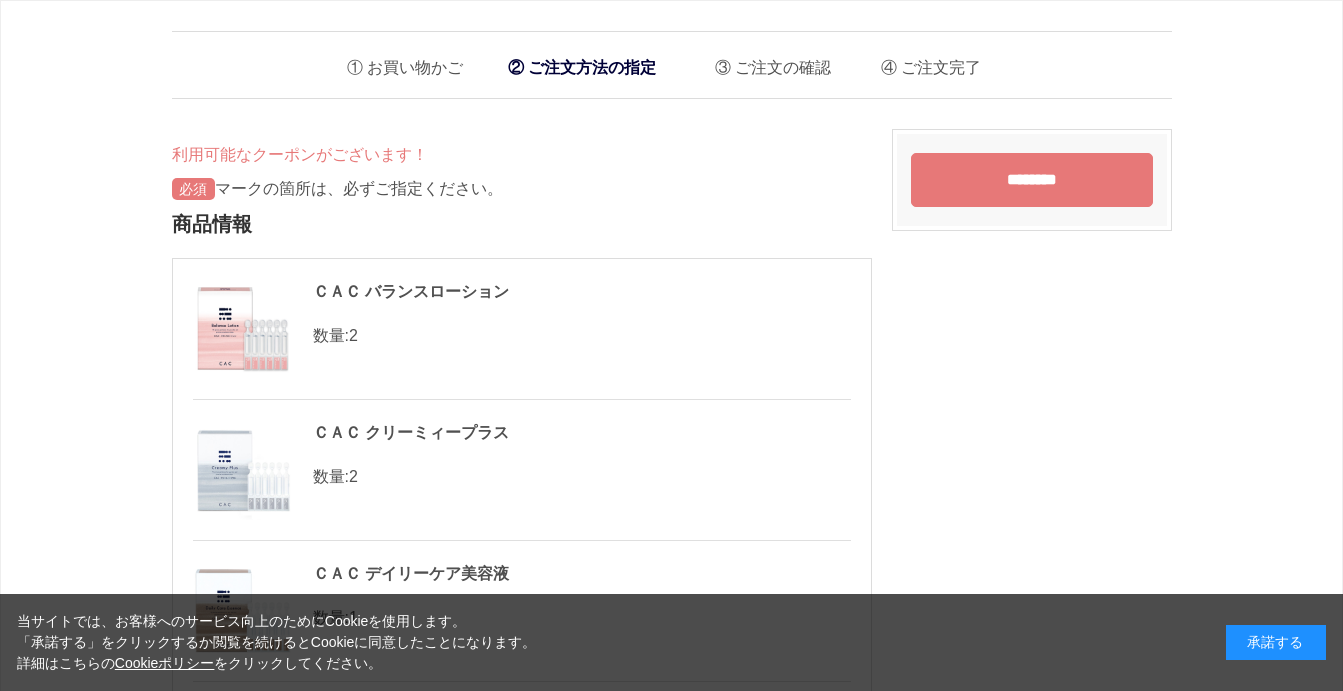 scroll, scrollTop: 0, scrollLeft: 0, axis: both 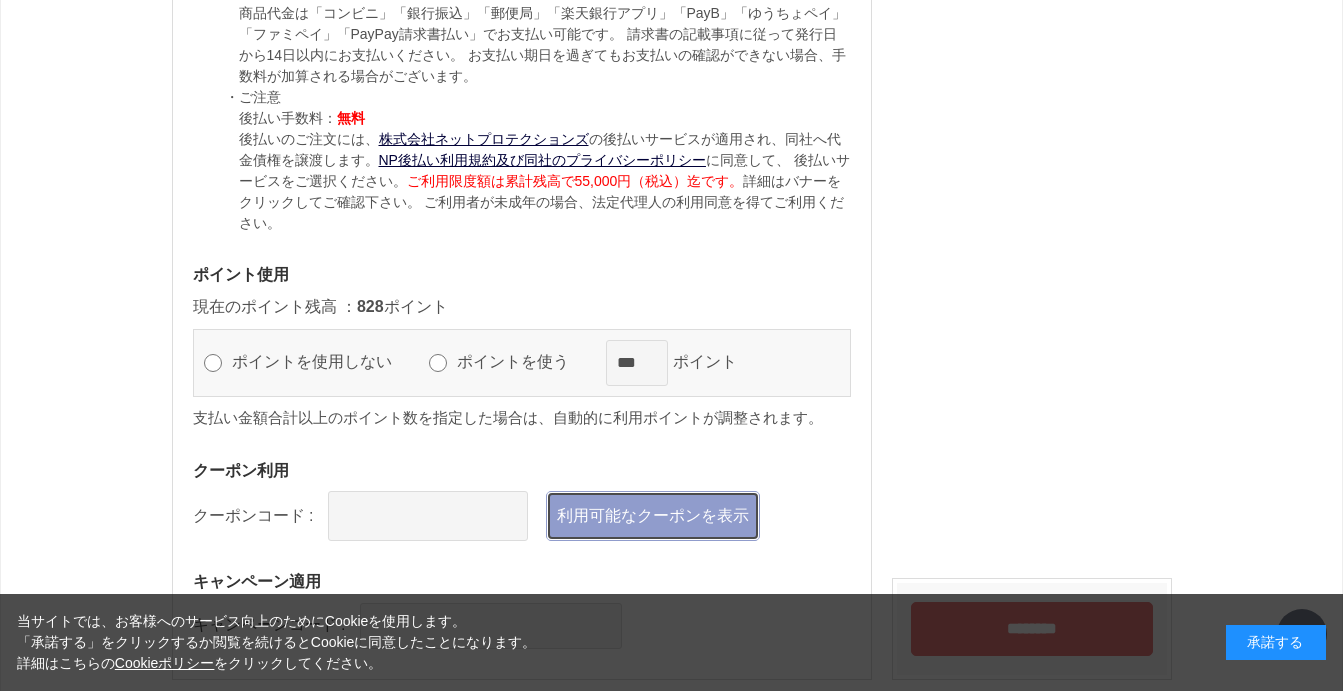 click on "利用可能なクーポンを表示" at bounding box center (653, 516) 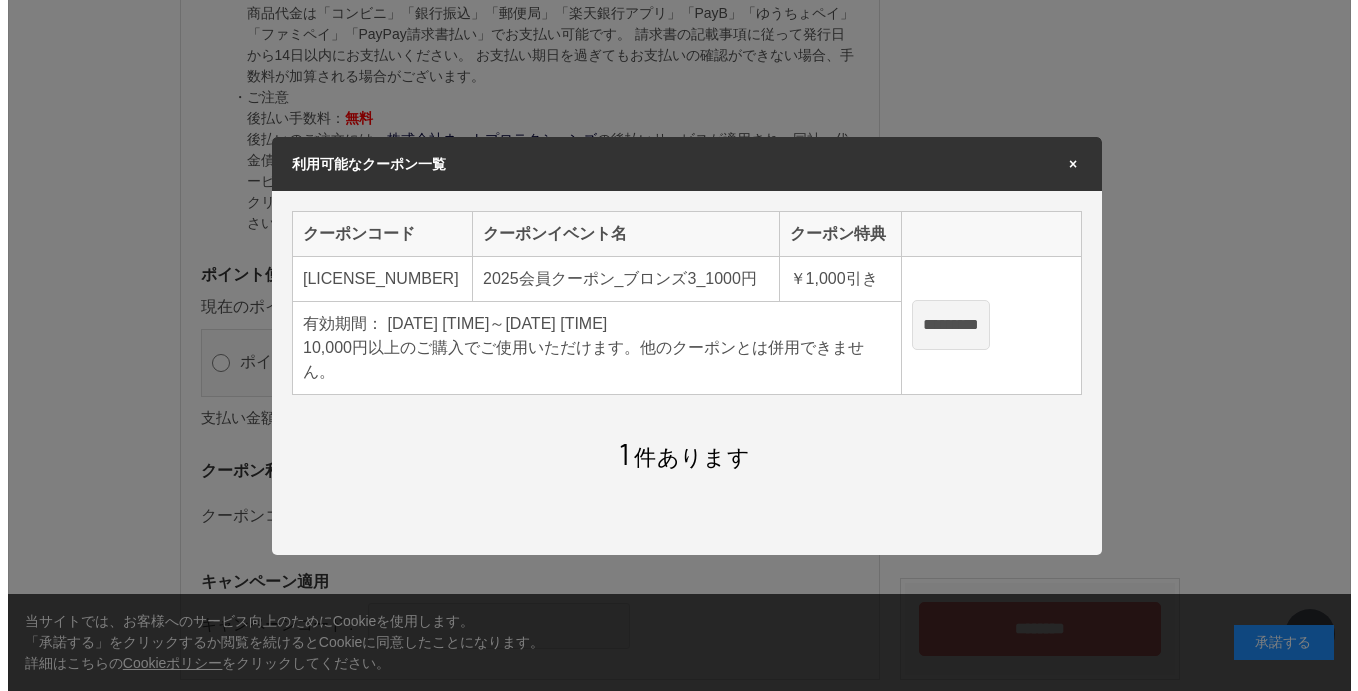 scroll, scrollTop: 0, scrollLeft: 0, axis: both 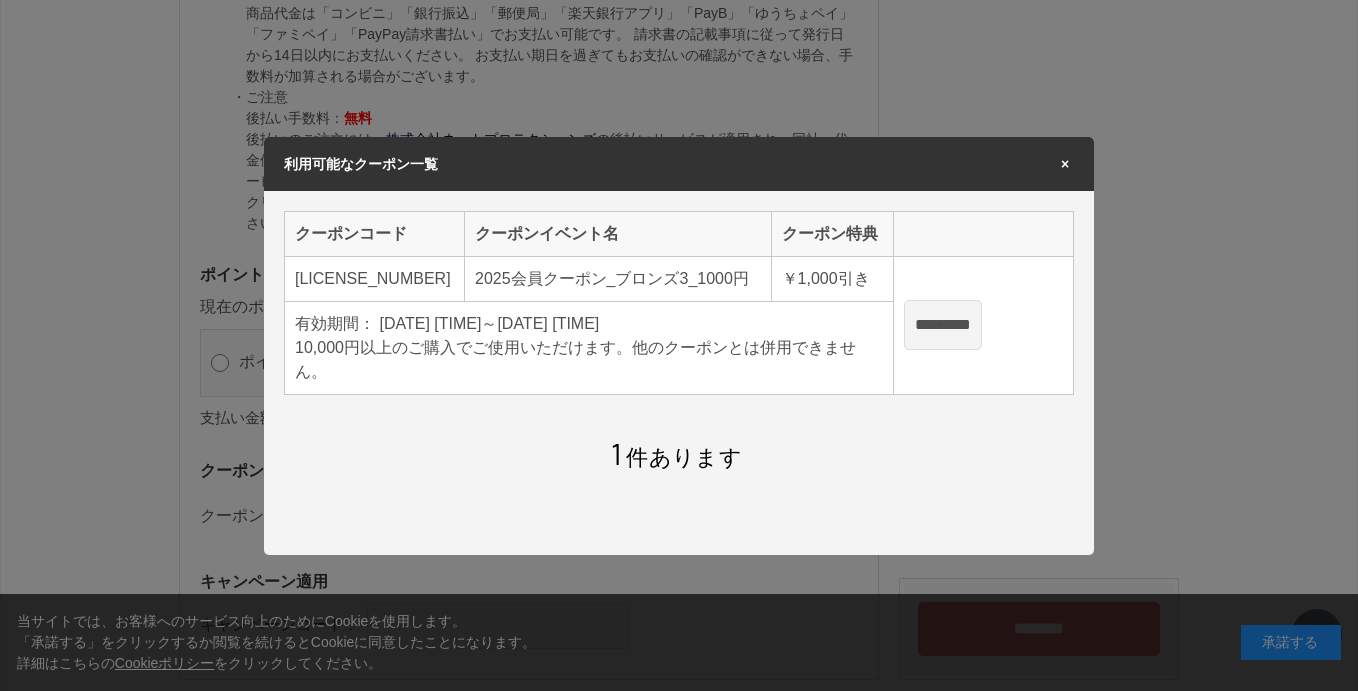 click on "*********" at bounding box center (943, 325) 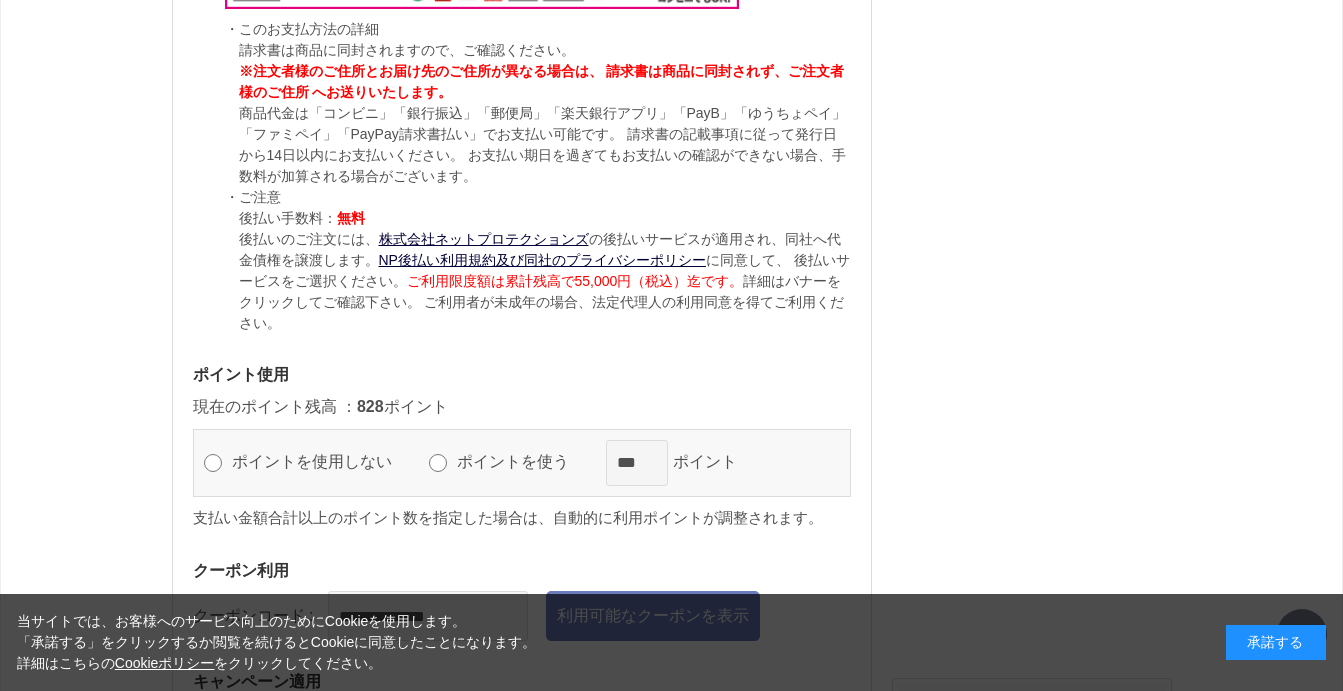 scroll, scrollTop: 2600, scrollLeft: 0, axis: vertical 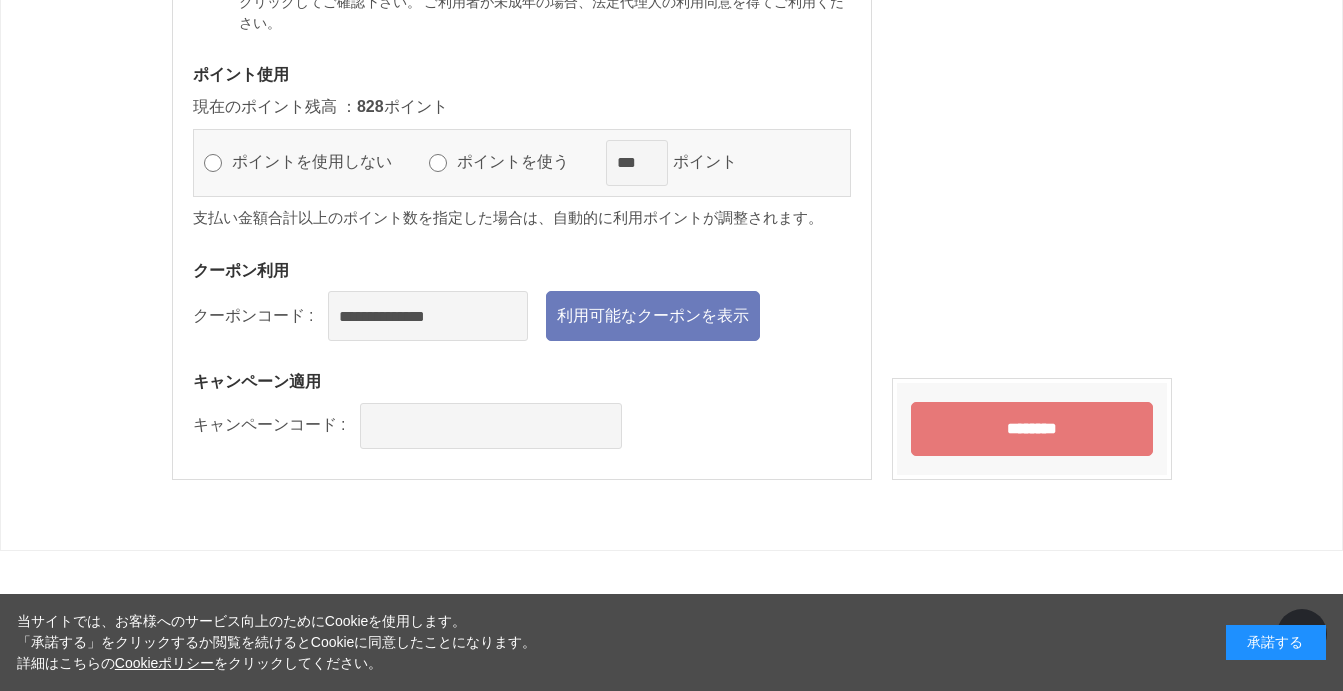 click on "********" at bounding box center [1032, 429] 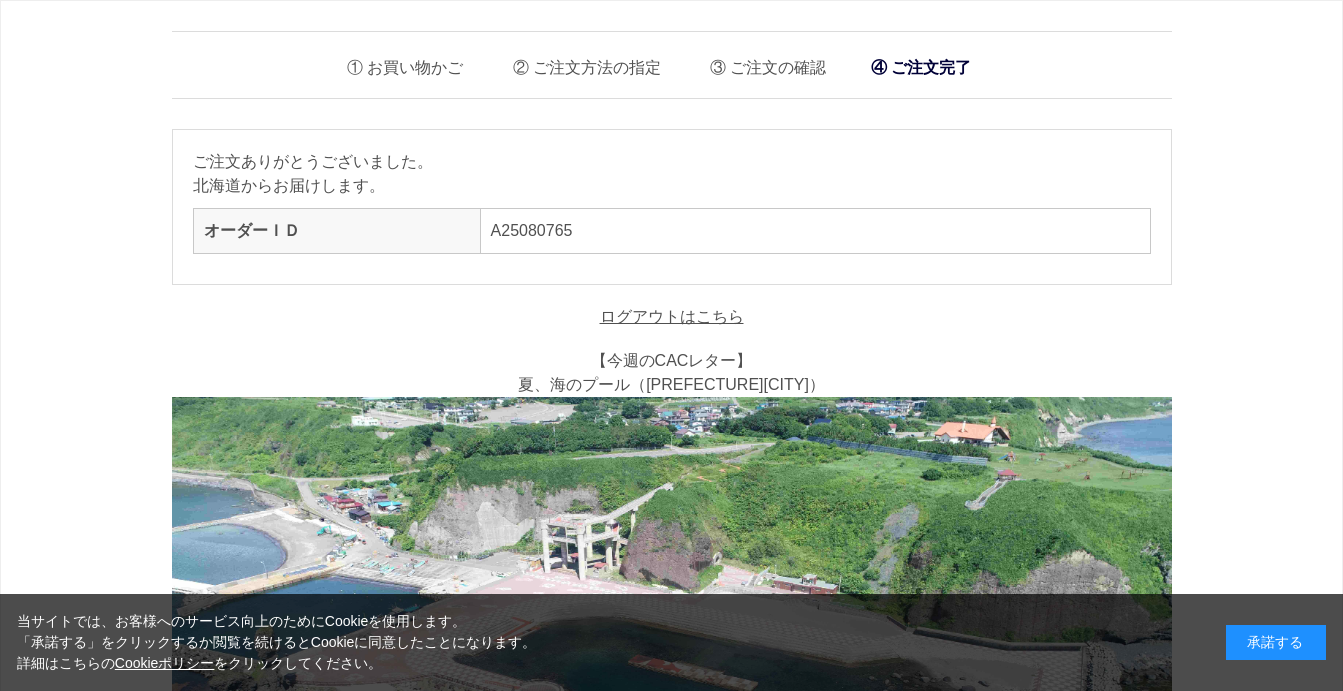 scroll, scrollTop: 0, scrollLeft: 0, axis: both 